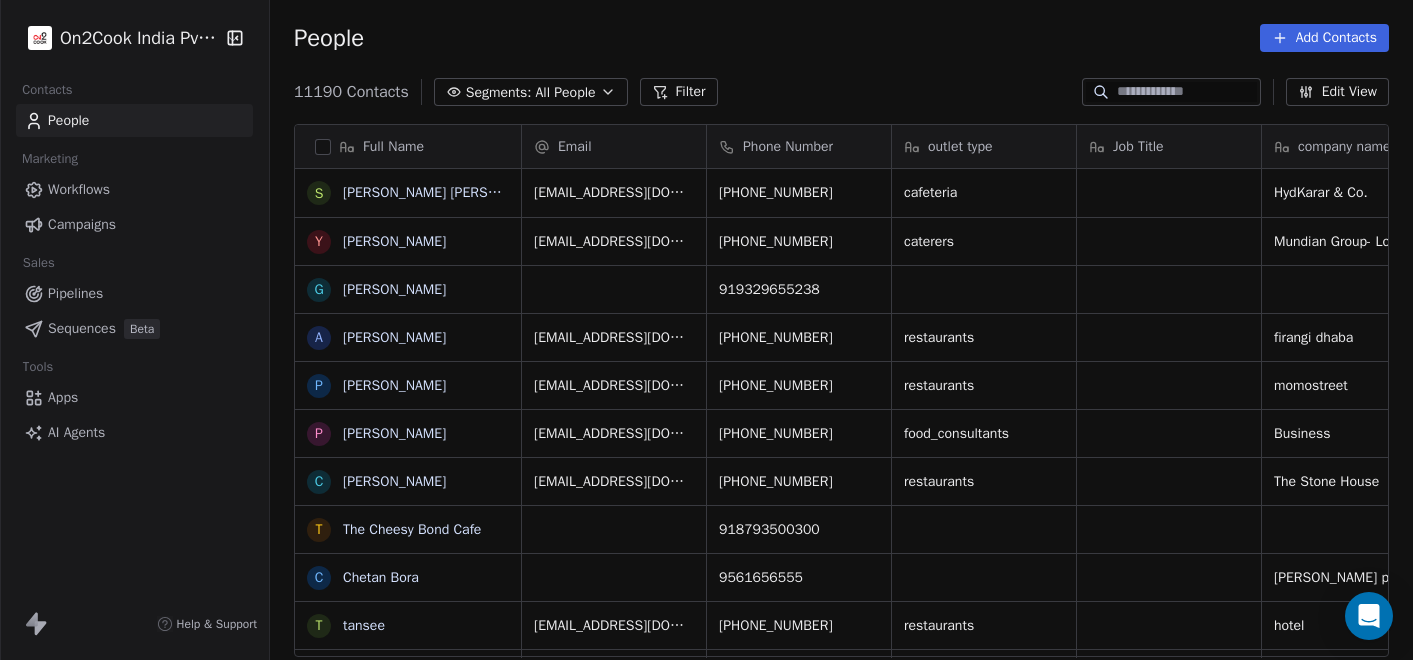 scroll, scrollTop: 0, scrollLeft: 0, axis: both 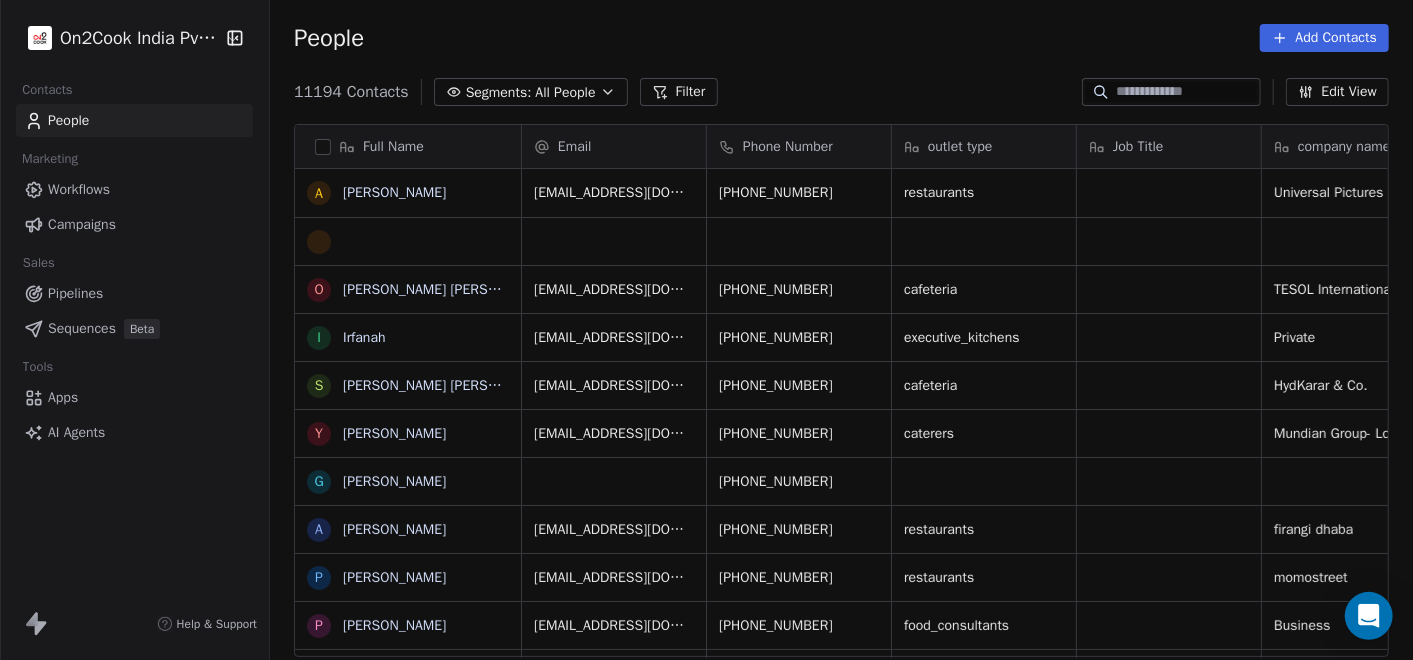 click on "Filter" at bounding box center (679, 92) 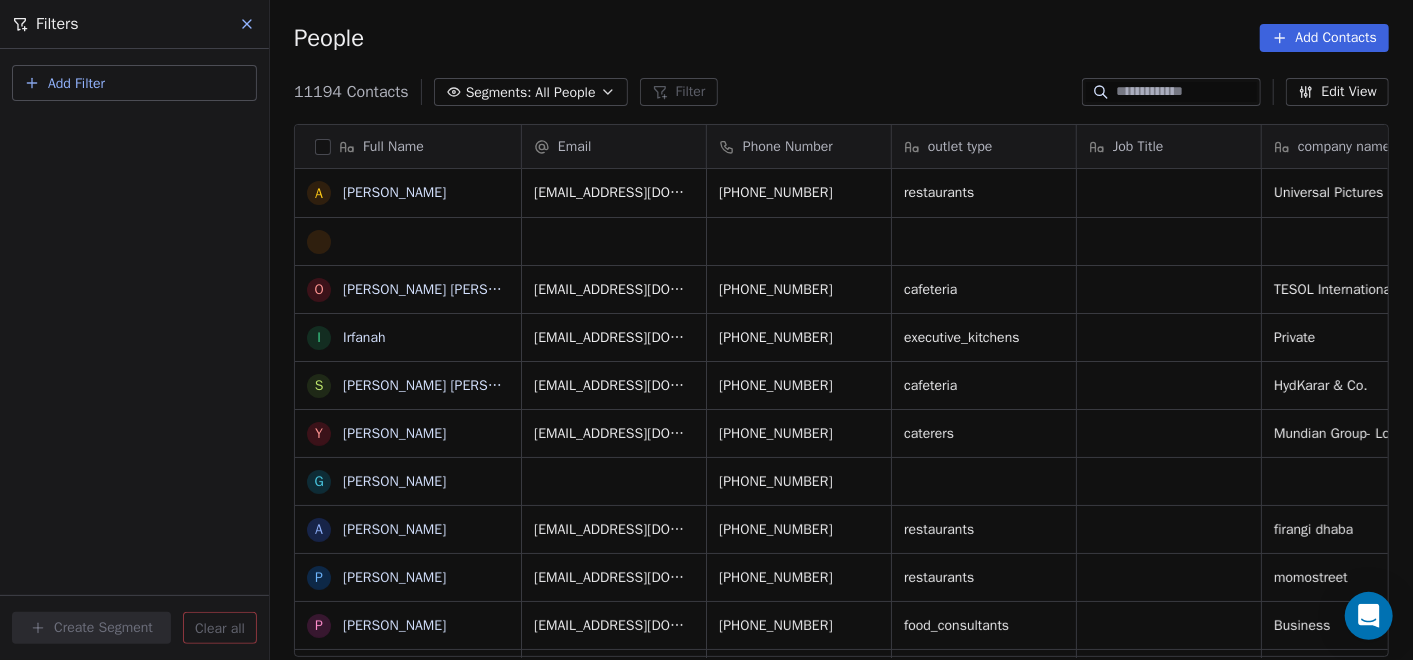 click on "Add Filter" at bounding box center (134, 83) 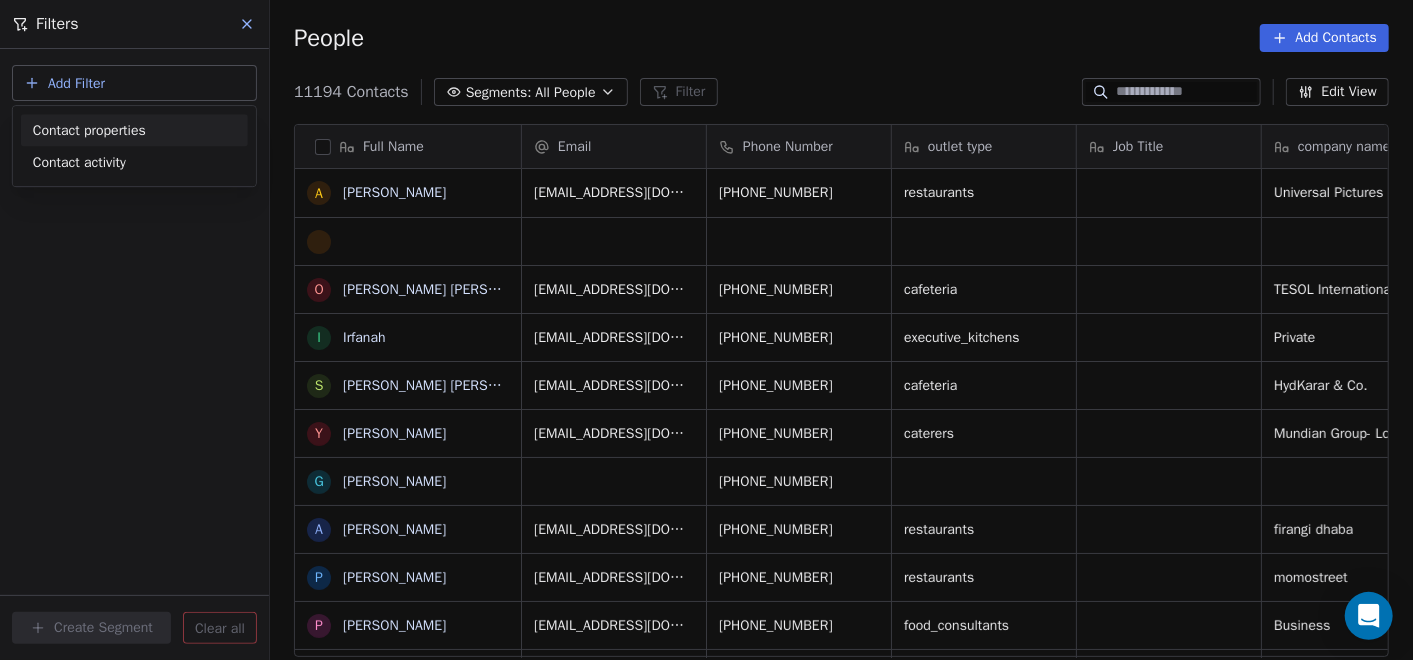 click on "Contact properties" at bounding box center (134, 130) 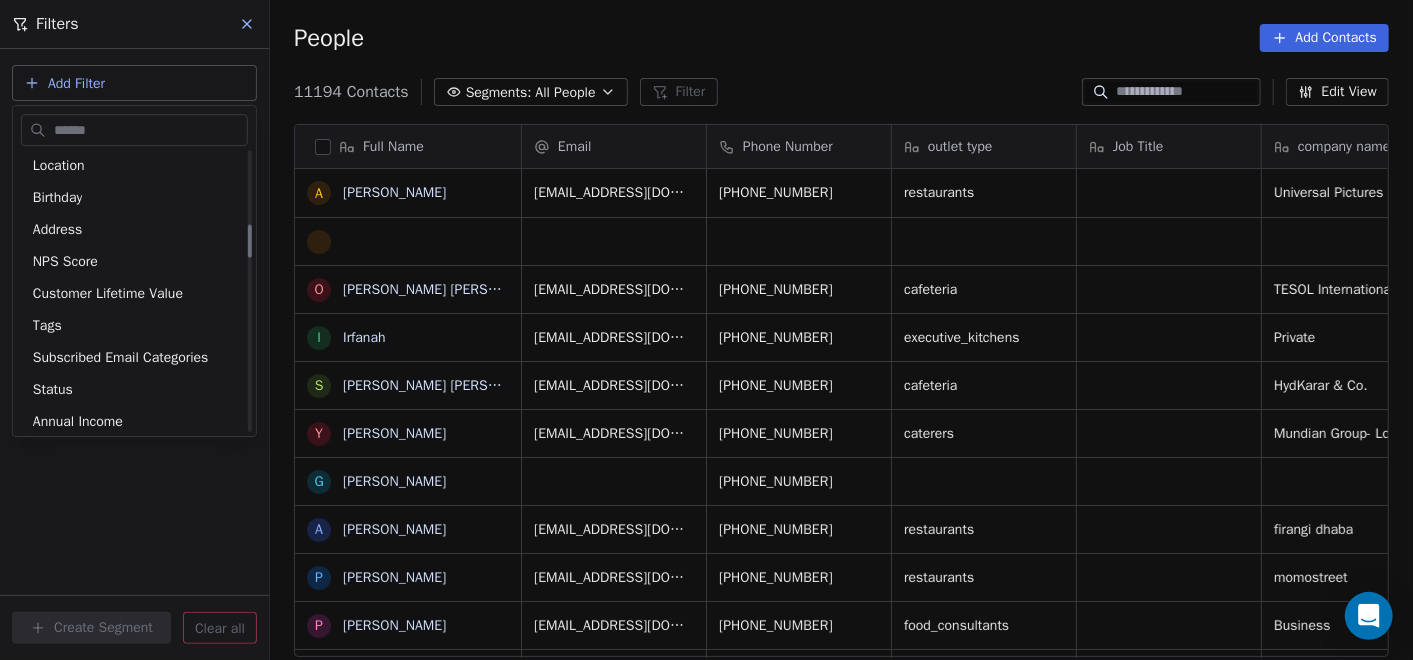 scroll, scrollTop: 888, scrollLeft: 0, axis: vertical 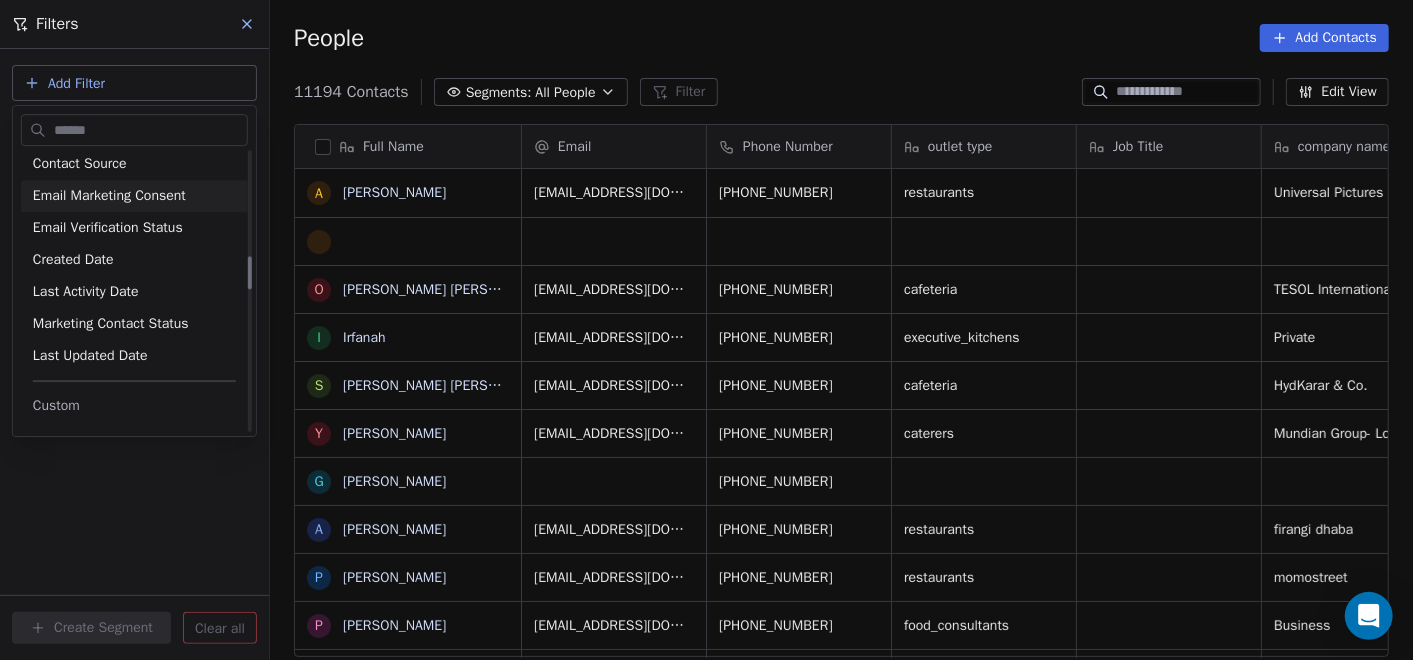 click at bounding box center (148, 130) 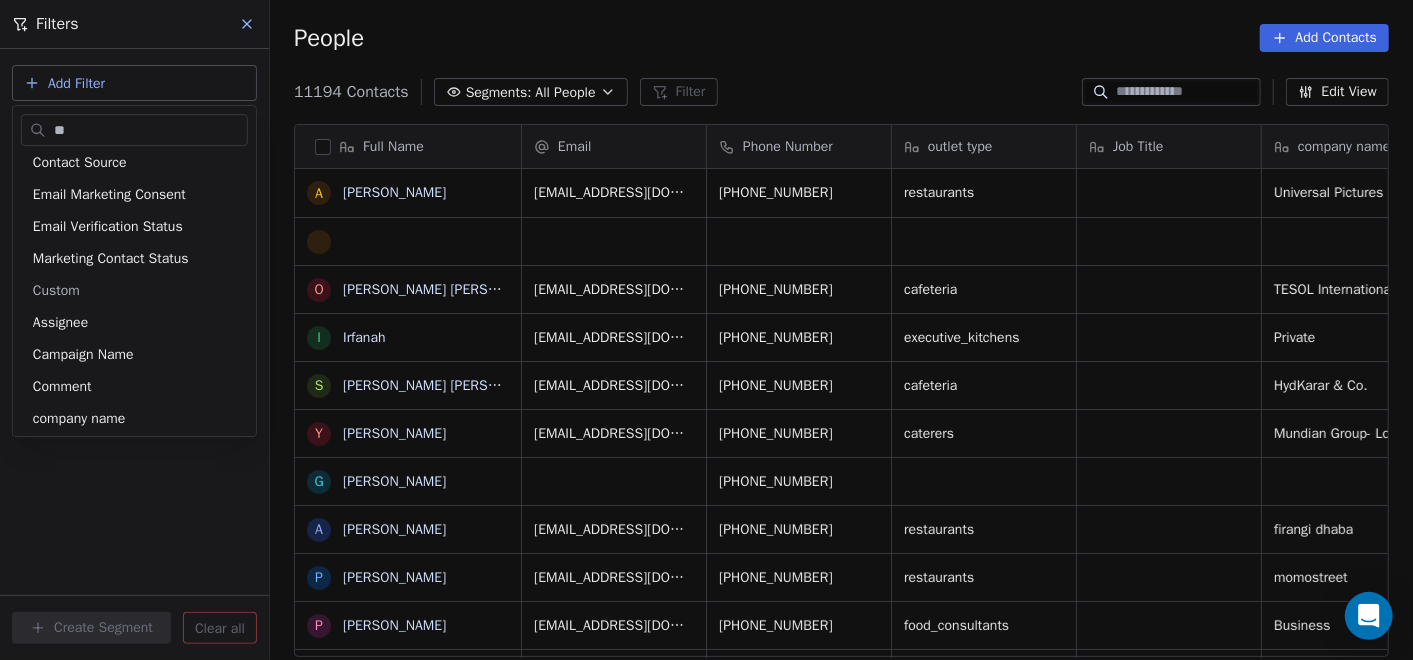 scroll, scrollTop: 0, scrollLeft: 0, axis: both 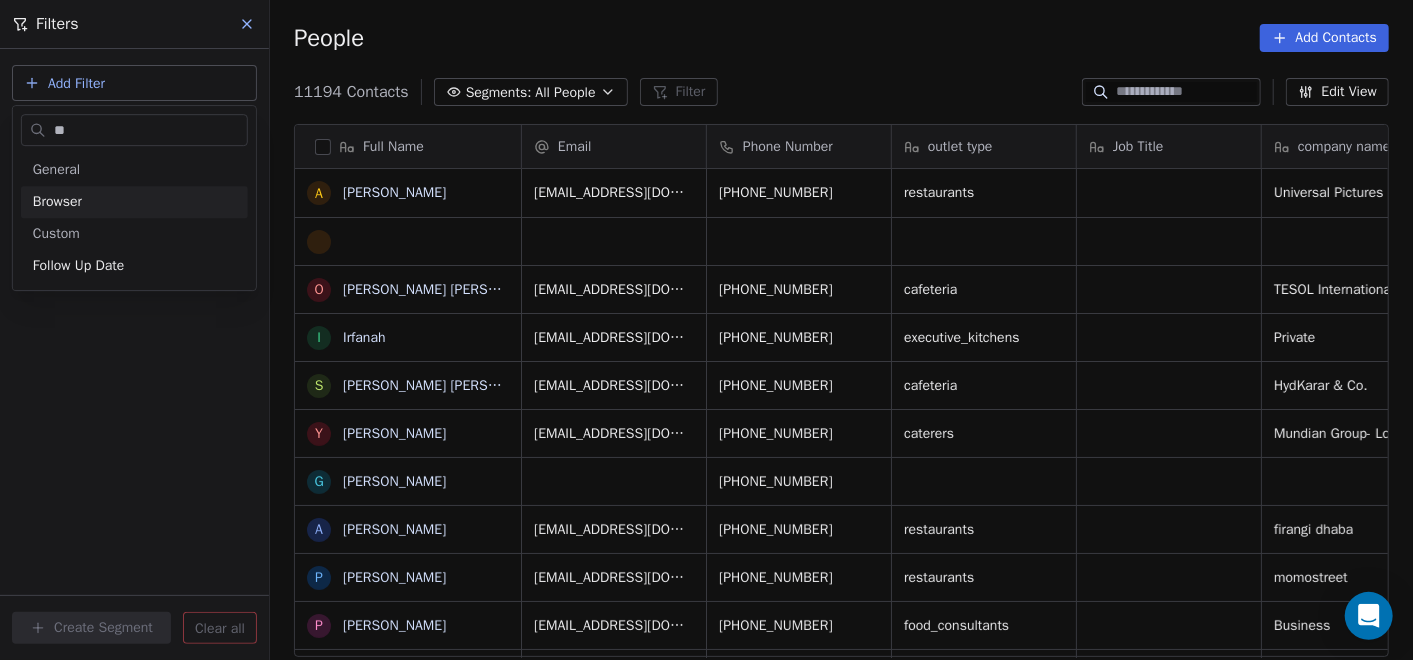 type on "*" 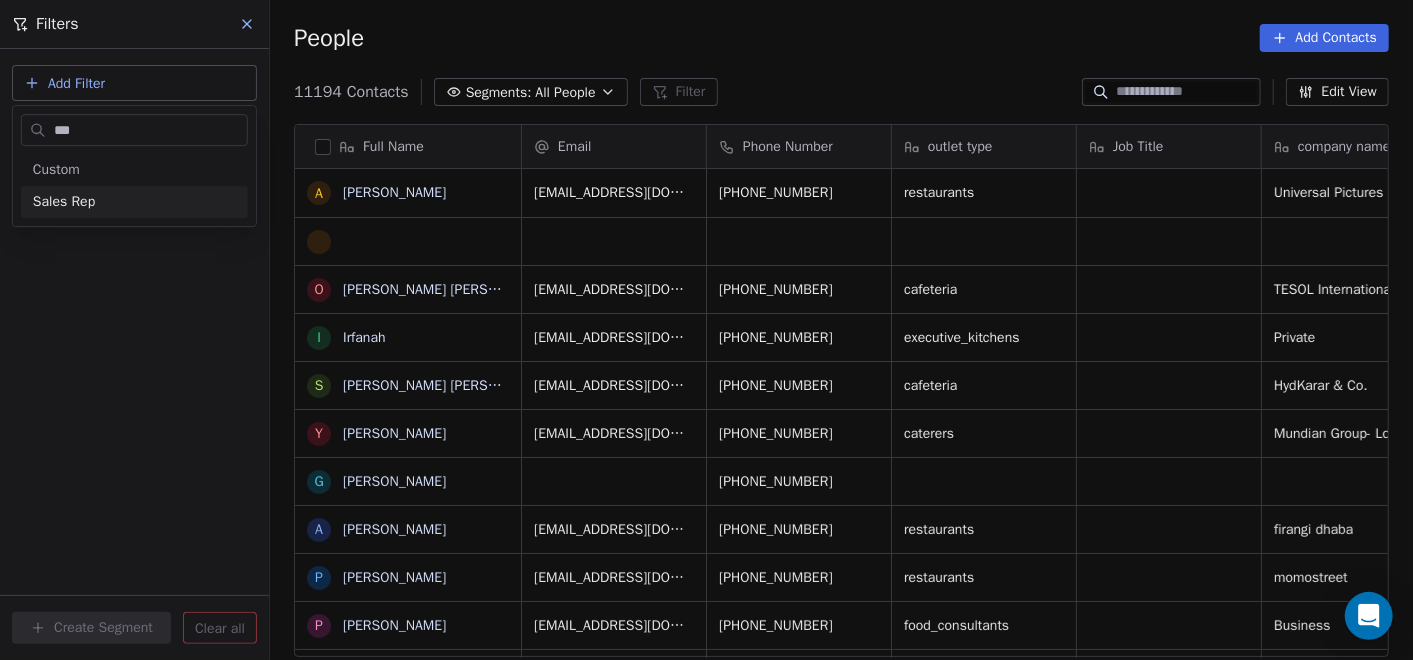 type on "***" 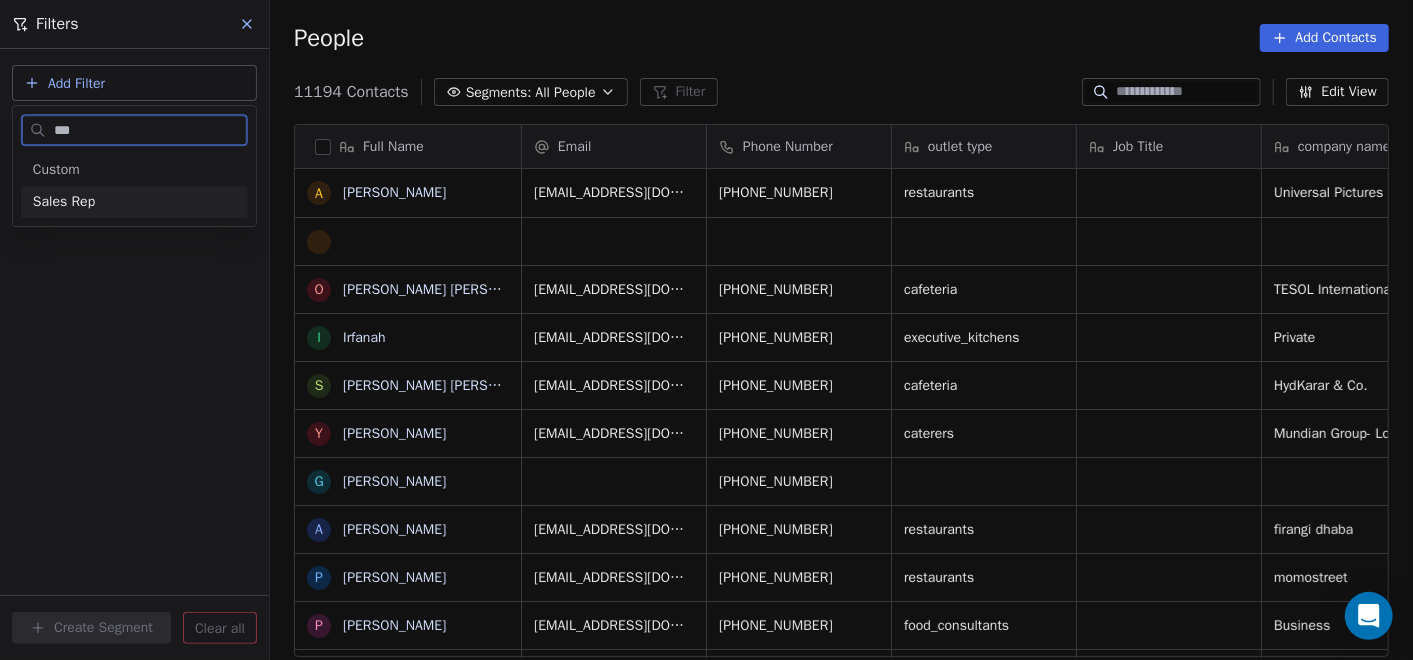 click on "Sales Rep" at bounding box center (64, 202) 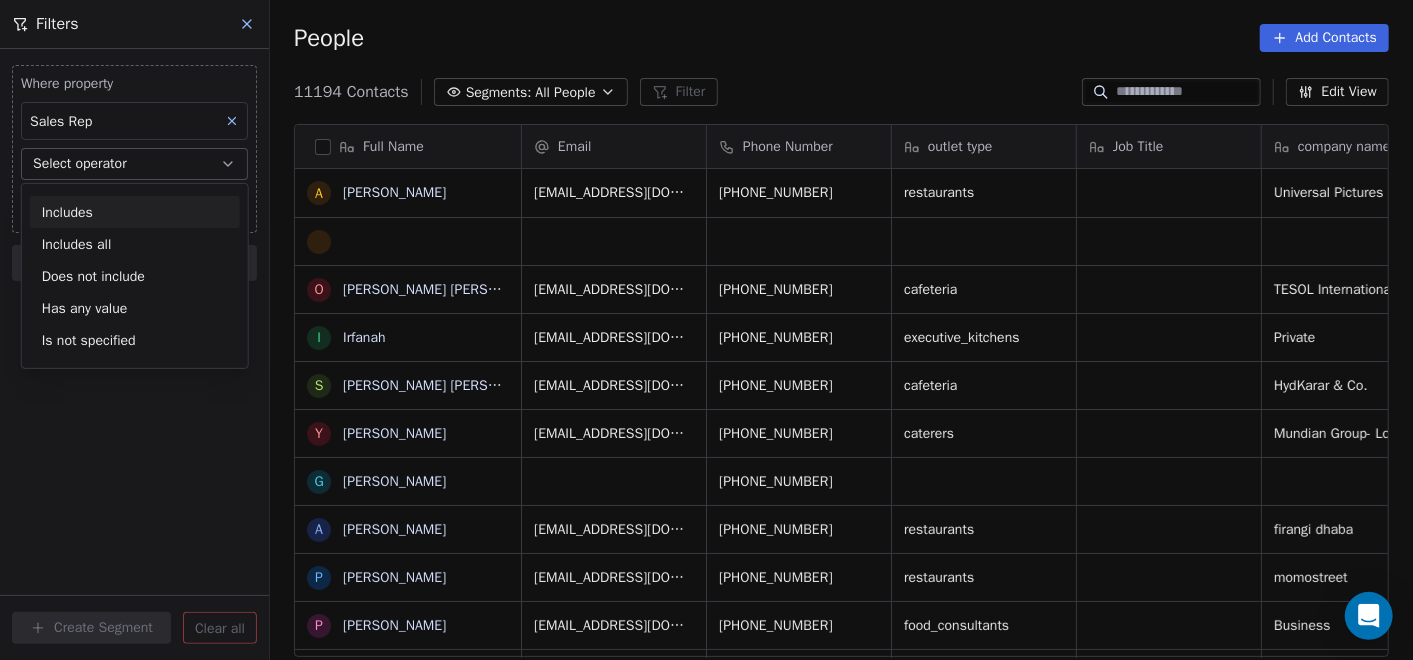 click on "Includes" at bounding box center [135, 212] 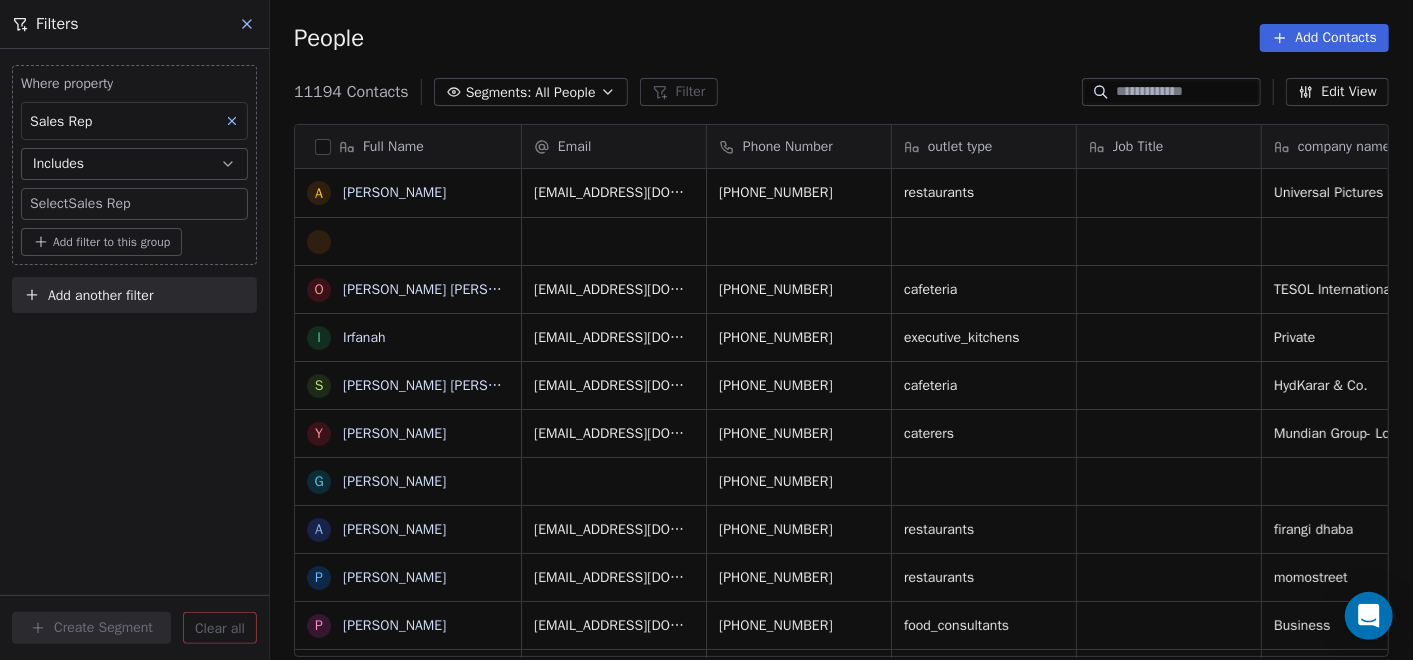 click on "On2Cook India Pvt. Ltd. Contacts People Marketing Workflows Campaigns Sales Pipelines Sequences Beta Tools Apps AI Agents Help & Support Filters Where property   Sales Rep   Includes Select  Sales Rep Add filter to this group Add another filter  Create Segment Clear all People  Add Contacts 11194 Contacts Segments: All People Filter  Edit View Tag Add to Sequence Full Name A [PERSON_NAME] O [PERSON_NAME] [PERSON_NAME] I Irfanah s [PERSON_NAME] [PERSON_NAME] Y [PERSON_NAME] g [PERSON_NAME] A [PERSON_NAME] P [PERSON_NAME] P [PERSON_NAME] C [PERSON_NAME] T The Cheesy Bond Cafe C Chetan Bora t tansee S Saeshagiriraao [PERSON_NAME] A [PERSON_NAME] g [PERSON_NAME] V [PERSON_NAME] à [PERSON_NAME] S [PERSON_NAME] R [PERSON_NAME] V [PERSON_NAME] A [PERSON_NAME] H [PERSON_NAME] N [PERSON_NAME] P [PERSON_NAME] d dn R [PERSON_NAME] N [PERSON_NAME] A [PERSON_NAME] R [PERSON_NAME] Email Phone Number outlet type Job Title company name location Location Lead Source  [EMAIL_ADDRESS][DOMAIN_NAME] [PHONE_NUMBER] restaurants" at bounding box center (706, 330) 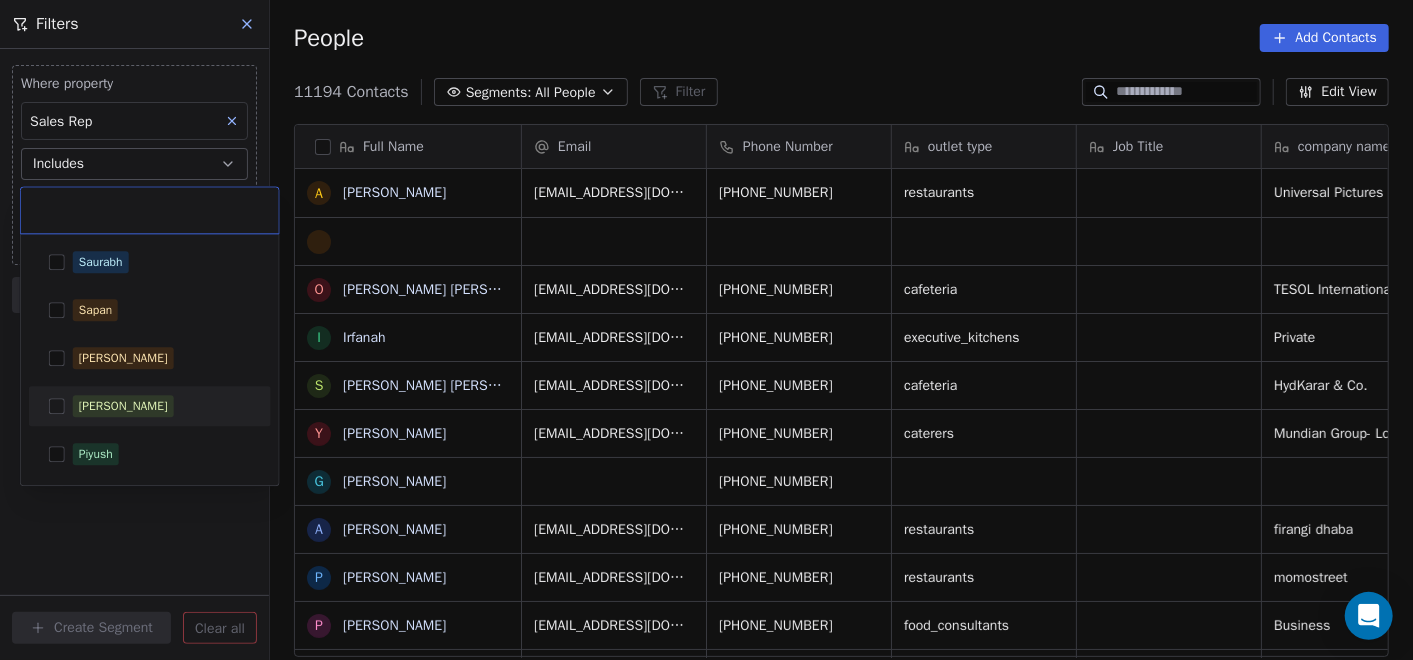 click on "[PERSON_NAME]" at bounding box center [123, 406] 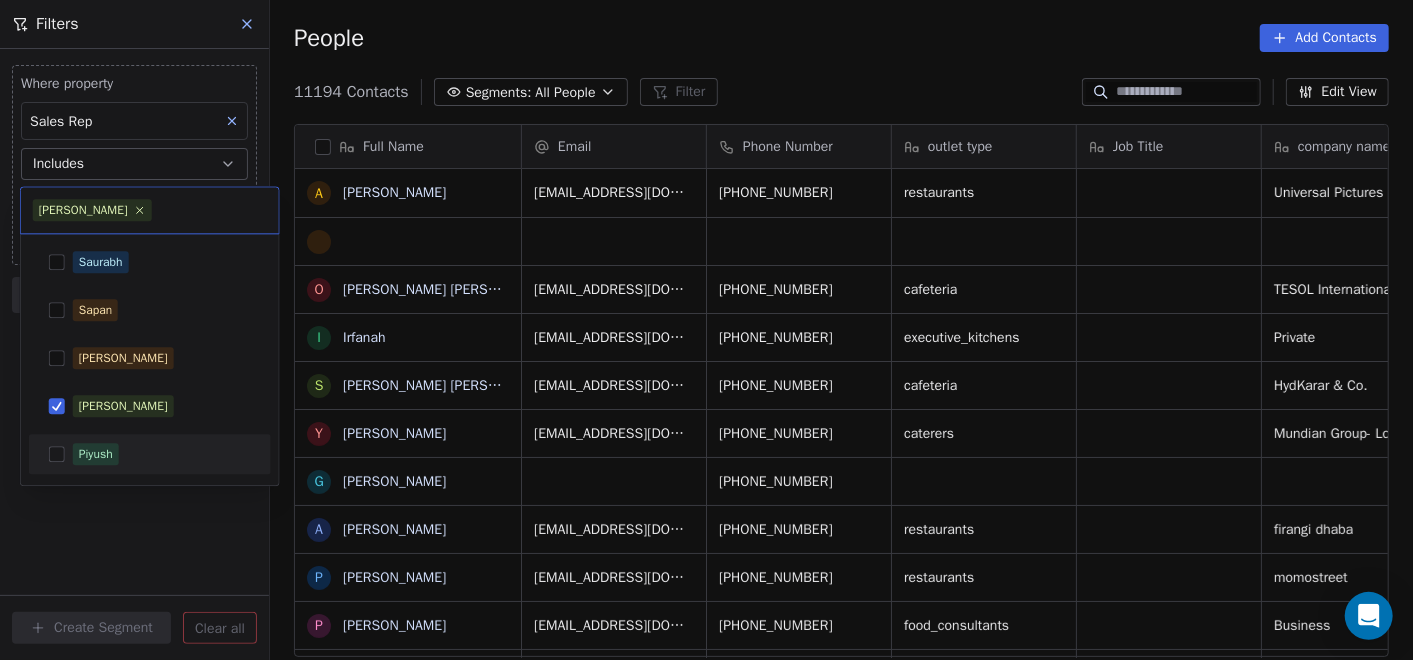 click on "On2Cook India Pvt. Ltd. Contacts People Marketing Workflows Campaigns Sales Pipelines Sequences Beta Tools Apps AI Agents Help & Support Filters Where property   Sales Rep   Includes Select  Sales Rep Add filter to this group Add another filter  Create Segment Clear all People  Add Contacts 11194 Contacts Segments: All People Filter  Edit View Tag Add to Sequence Full Name A [PERSON_NAME] O [PERSON_NAME] [PERSON_NAME] I Irfanah s [PERSON_NAME] [PERSON_NAME] Y [PERSON_NAME] g [PERSON_NAME] A [PERSON_NAME] P [PERSON_NAME] P [PERSON_NAME] C [PERSON_NAME] T The Cheesy Bond Cafe C Chetan Bora t tansee S Saeshagiriraao [PERSON_NAME] A [PERSON_NAME] g [PERSON_NAME] V [PERSON_NAME] à [PERSON_NAME] S [PERSON_NAME] R [PERSON_NAME] V [PERSON_NAME] A [PERSON_NAME] H [PERSON_NAME] N [PERSON_NAME] P [PERSON_NAME] d dn R [PERSON_NAME] N [PERSON_NAME] A [PERSON_NAME] R [PERSON_NAME] Email Phone Number outlet type Job Title company name location Location Lead Source  [EMAIL_ADDRESS][DOMAIN_NAME] [PHONE_NUMBER] restaurants" at bounding box center (706, 330) 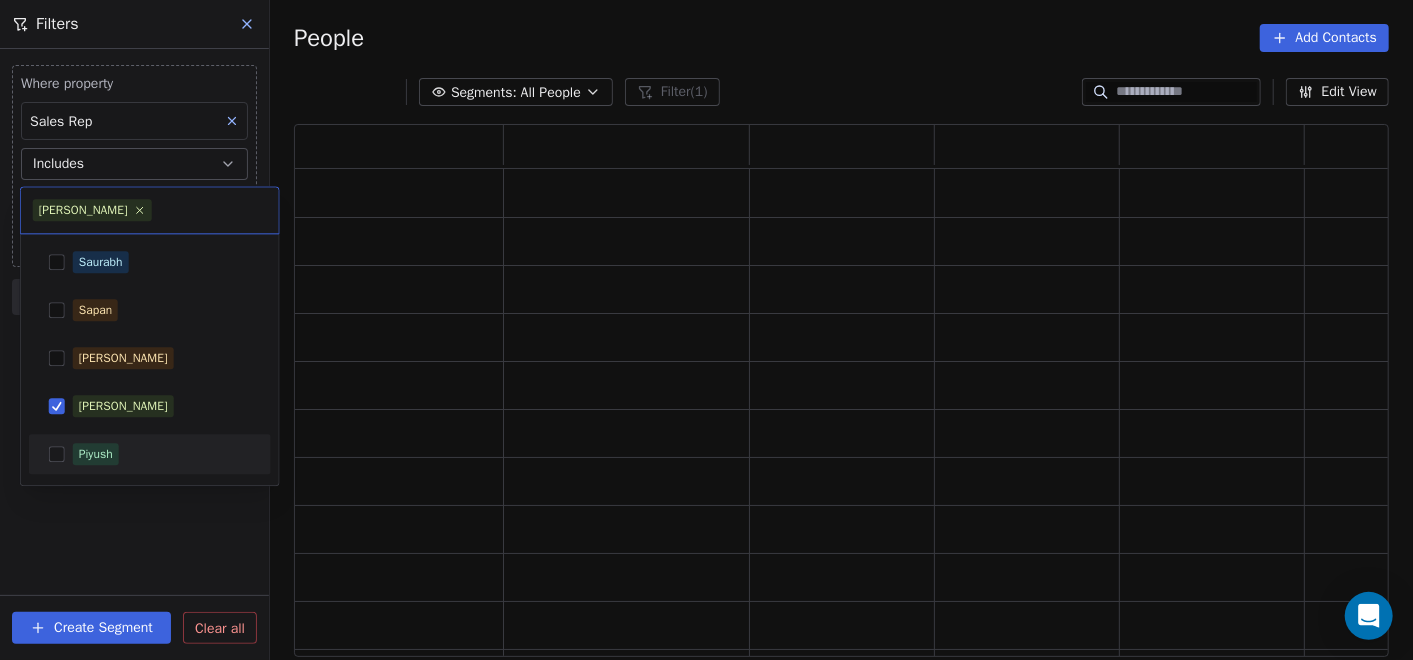 scroll, scrollTop: 18, scrollLeft: 18, axis: both 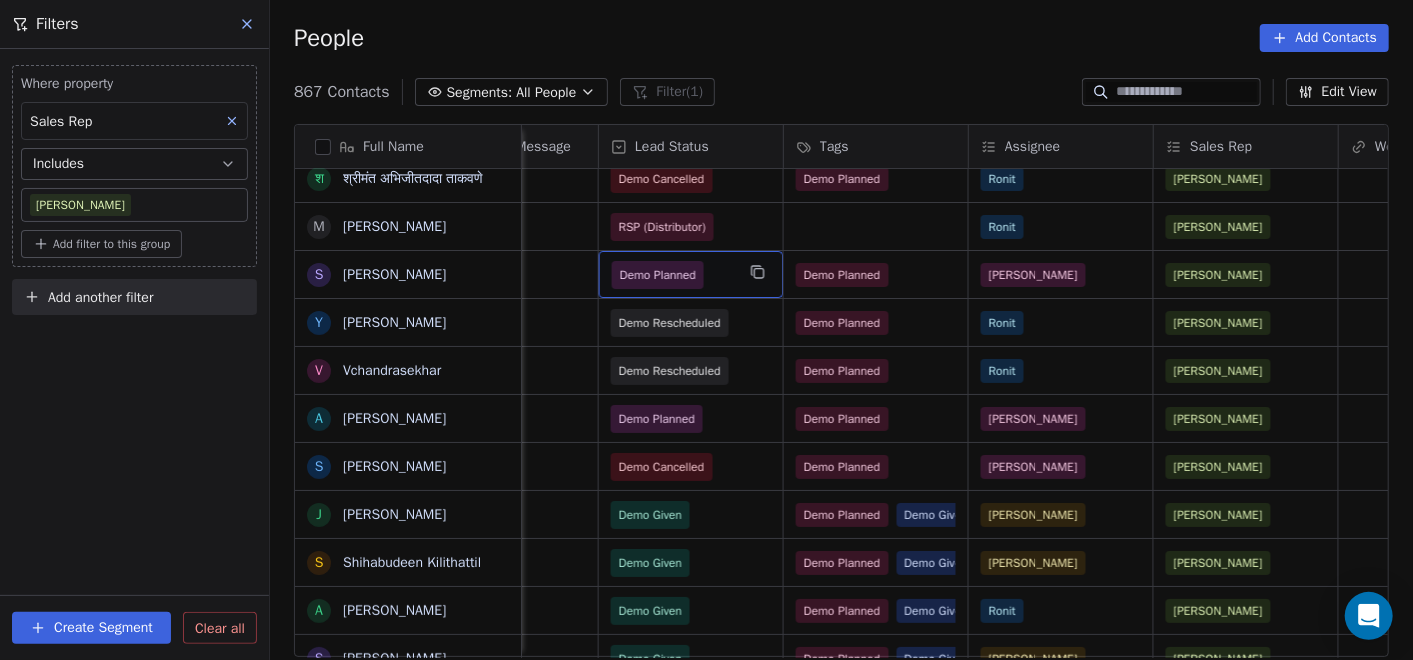 click on "Demo Planned" at bounding box center (658, 275) 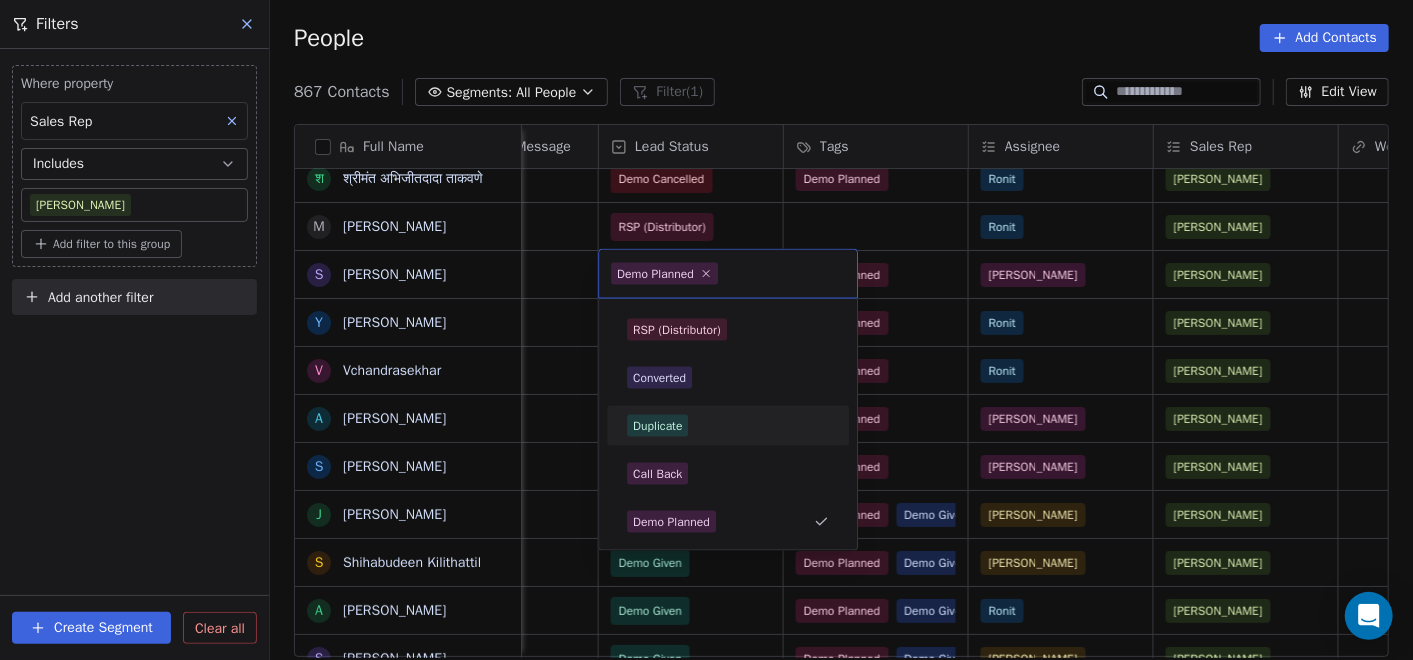 scroll, scrollTop: 507, scrollLeft: 0, axis: vertical 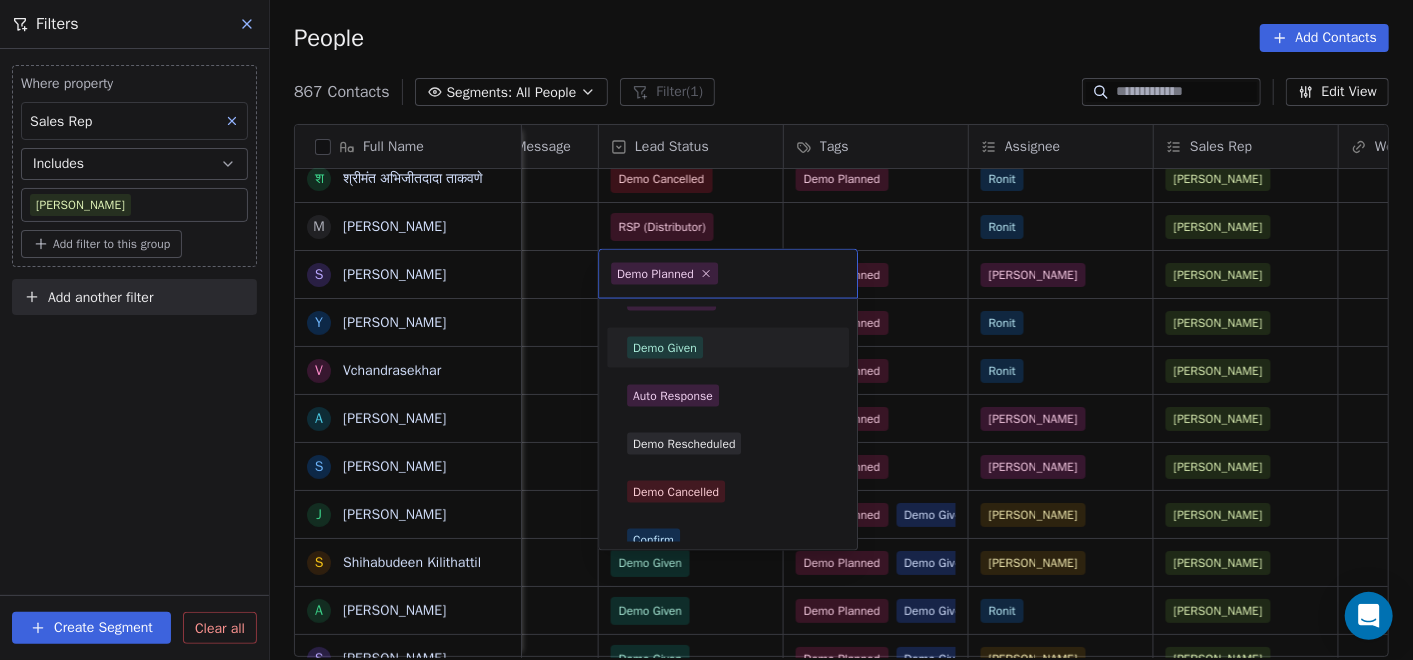 click on "Demo Given" at bounding box center (665, 348) 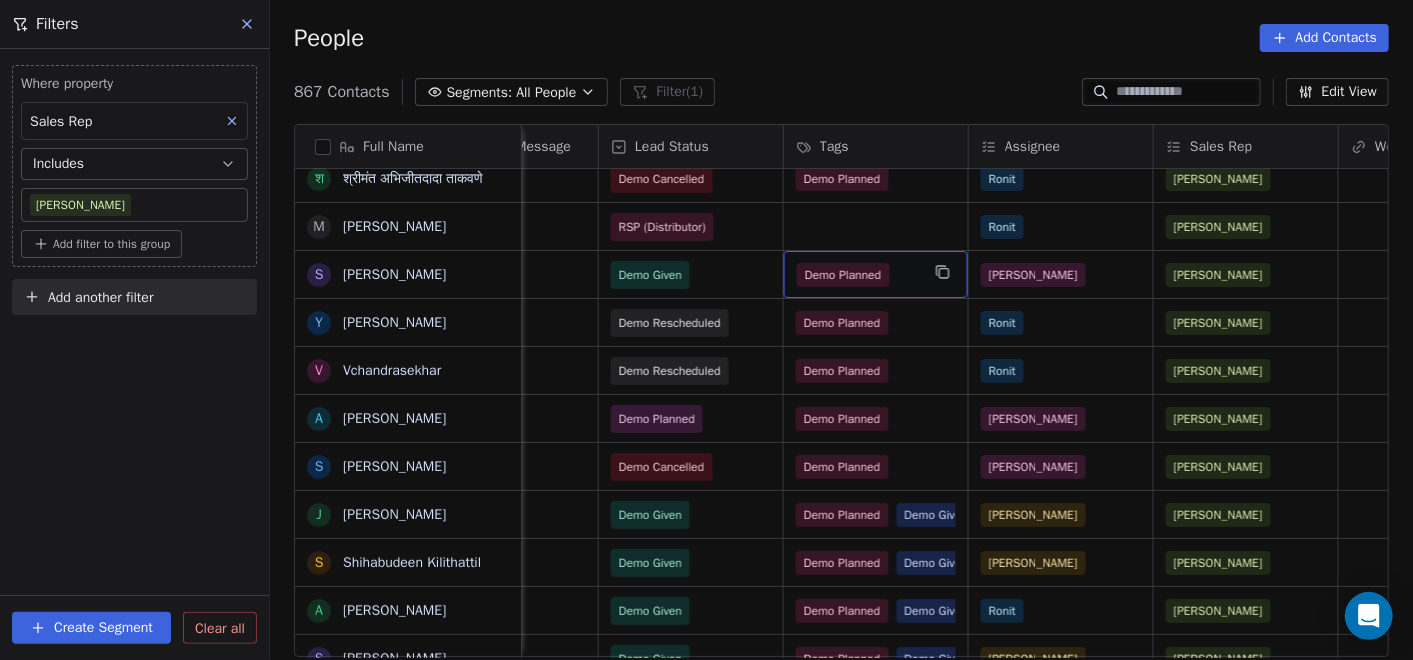 click on "Demo Planned" at bounding box center (876, 274) 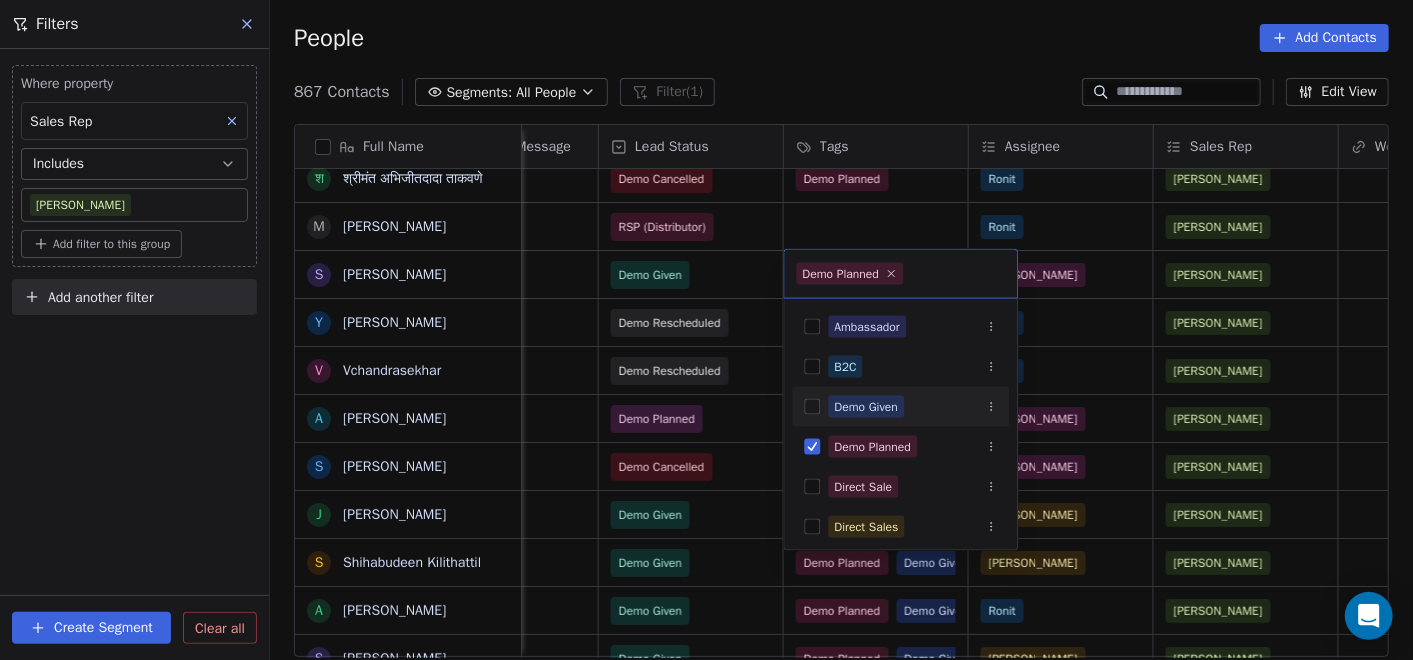 click on "Demo Given" at bounding box center [866, 407] 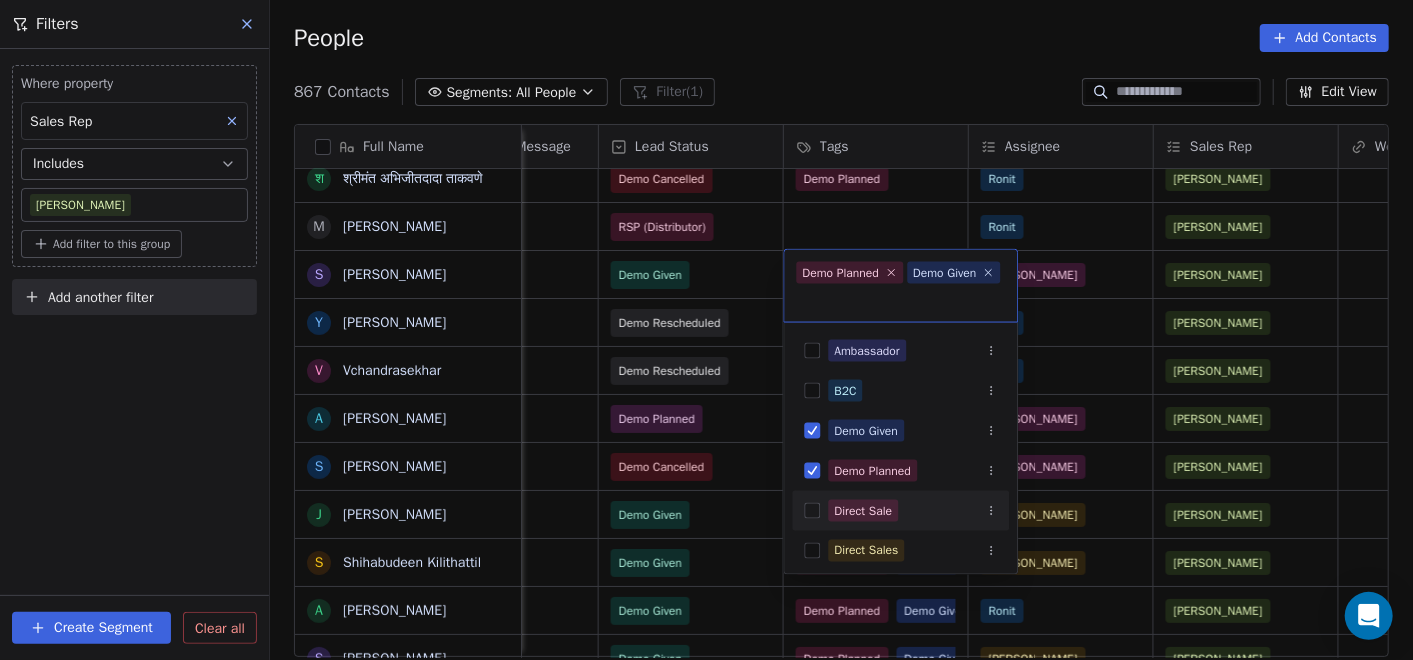click on "On2Cook India Pvt. Ltd. Contacts People Marketing Workflows Campaigns Sales Pipelines Sequences Beta Tools Apps AI Agents Help & Support Filters Where property   Sales Rep   Includes [PERSON_NAME] Add filter to this group Add another filter  Create Segment Clear all People  Add Contacts 867 Contacts Segments: All People Filter  (1) Edit View Tag Add to Sequence Full Name a akmal V [PERSON_NAME] ttt ttt ttt ttt श श्रीमंत अभिजीतदादा ताकवणे M [PERSON_NAME] S [PERSON_NAME] Y [PERSON_NAME] Jat V Vchandrasekhar A [PERSON_NAME] S [PERSON_NAME] J [PERSON_NAME] S Shihabudeen Kilithattil A [PERSON_NAME] S [PERSON_NAME] V [PERSON_NAME] V [PERSON_NAME] R [PERSON_NAME] P [PERSON_NAME] M [PERSON_NAME] V [PERSON_NAME] P [PERSON_NAME] S [PERSON_NAME] I [PERSON_NAME] G [PERSON_NAME] V [PERSON_NAME] A [PERSON_NAME] M [PERSON_NAME] A Akash [PERSON_NAME] A [PERSON_NAME] N [PERSON_NAME] P [PERSON_NAME] A [PERSON_NAME] A [GEOGRAPHIC_DATA], Kasauli M [PERSON_NAME] Location Lead Source  Created Date IST Lead Status" at bounding box center (706, 330) 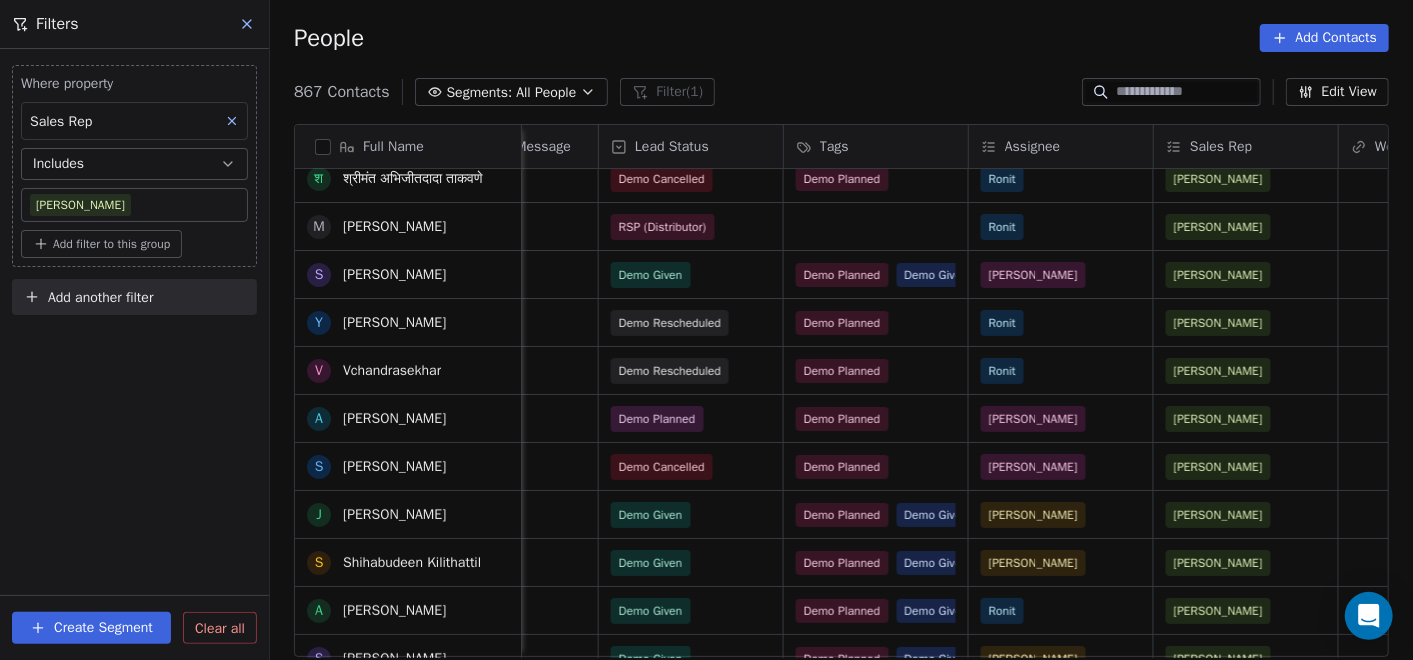 scroll, scrollTop: 222, scrollLeft: 0, axis: vertical 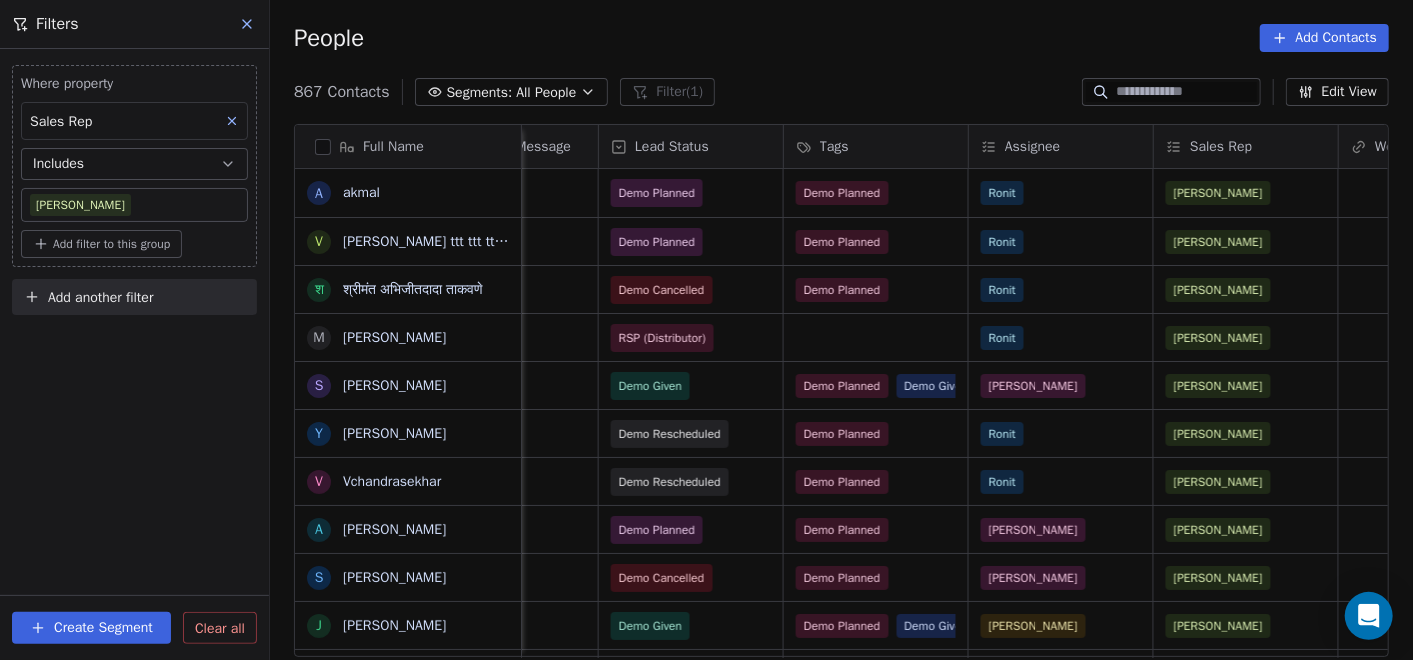 click 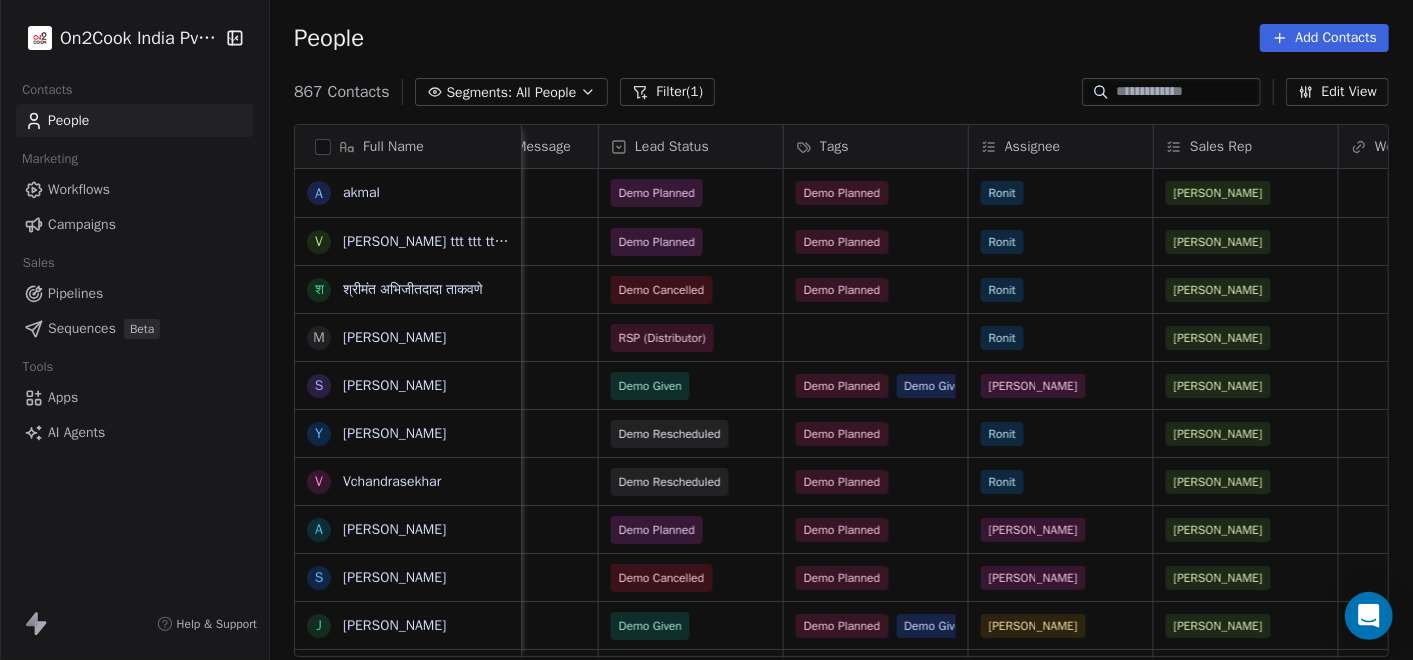 click on "Pipelines" at bounding box center (75, 293) 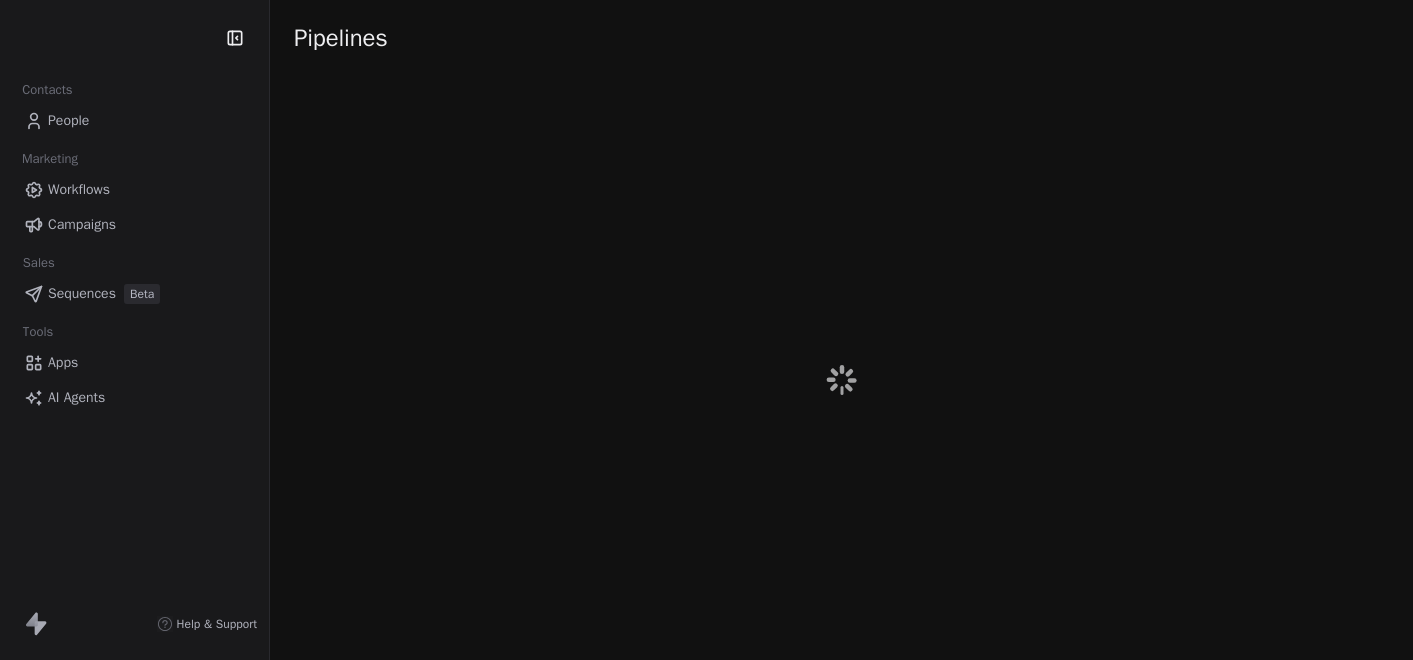scroll, scrollTop: 0, scrollLeft: 0, axis: both 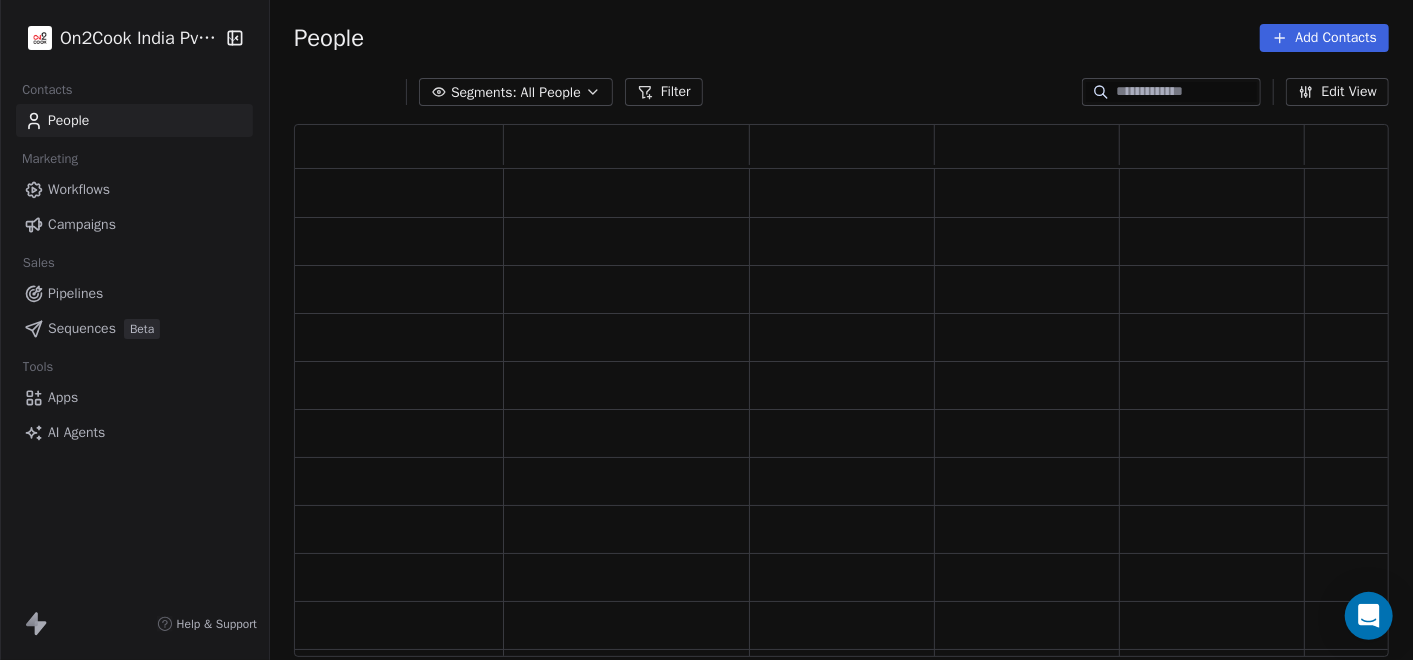 click on "Filter" at bounding box center (664, 92) 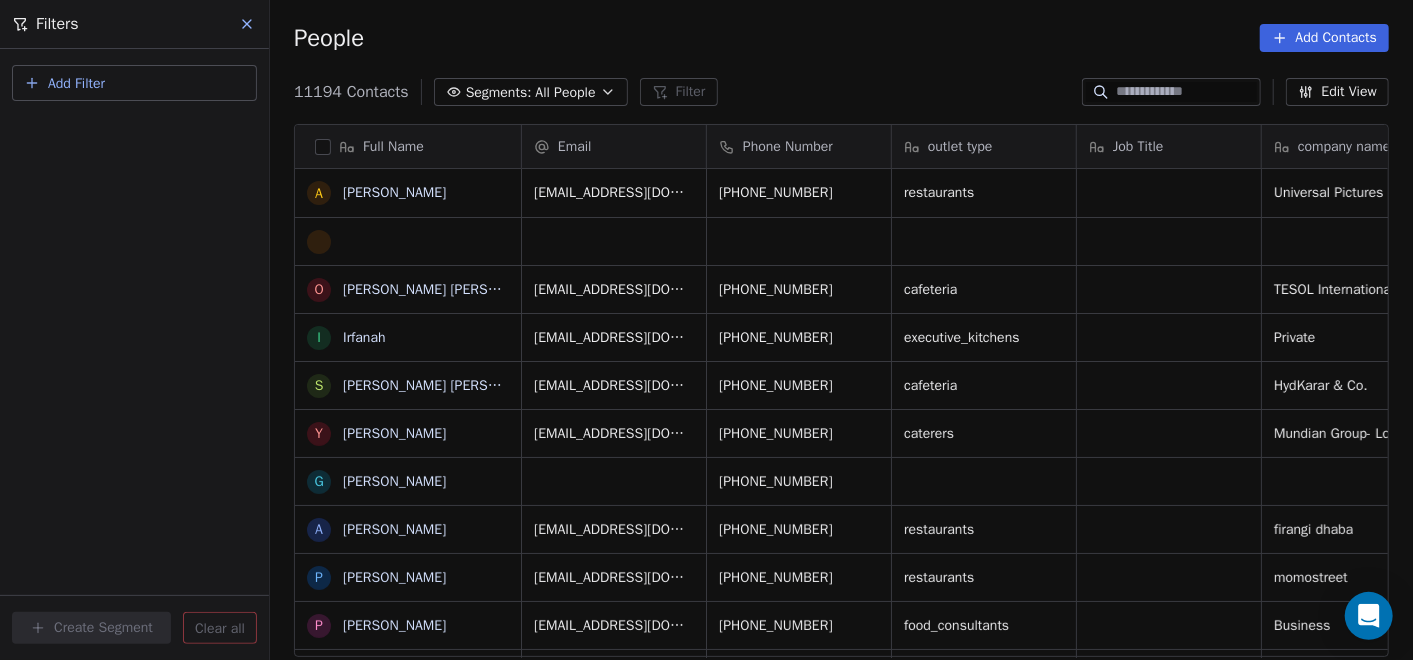 scroll, scrollTop: 18, scrollLeft: 18, axis: both 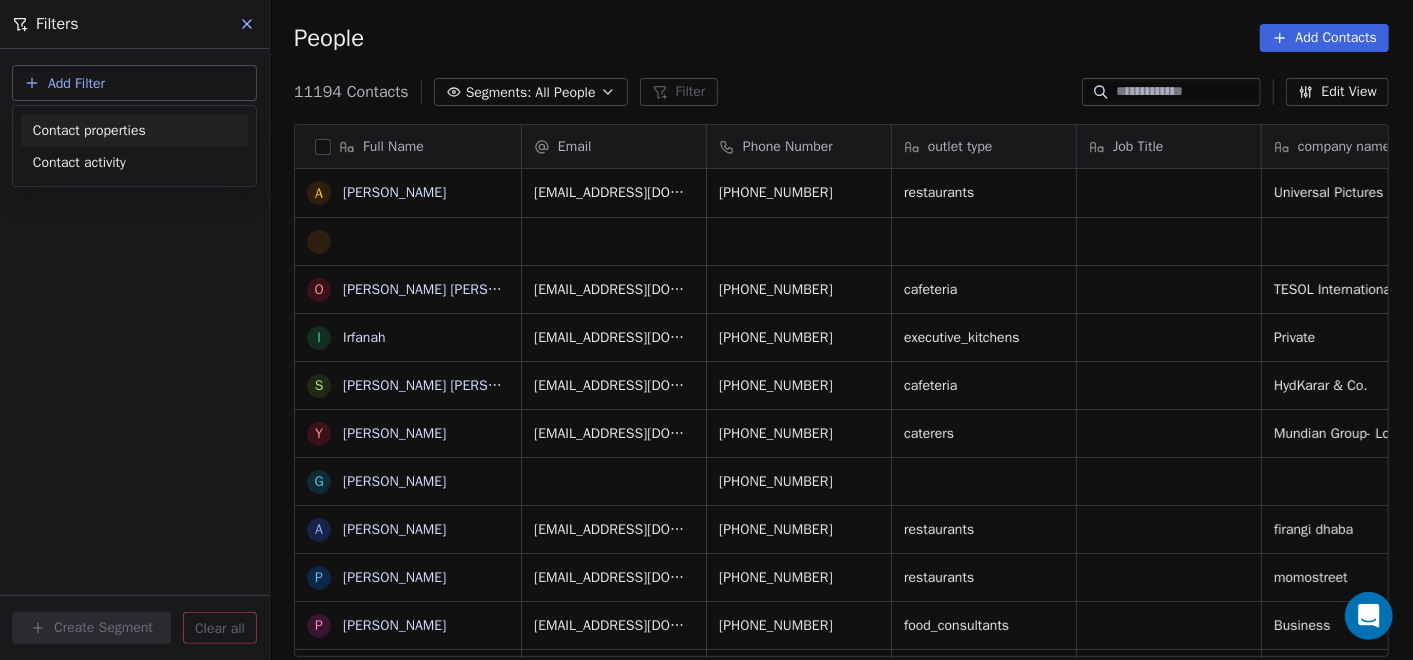 click on "Contact properties" at bounding box center (134, 130) 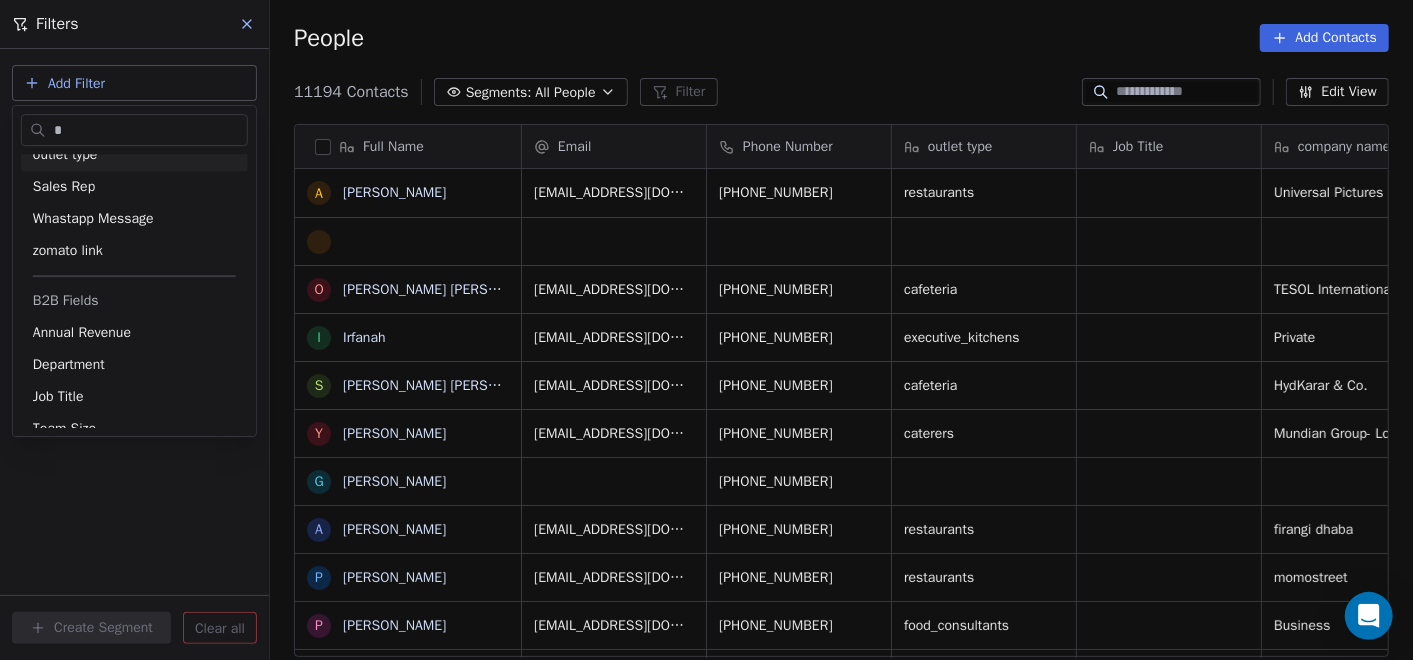 scroll, scrollTop: 960, scrollLeft: 0, axis: vertical 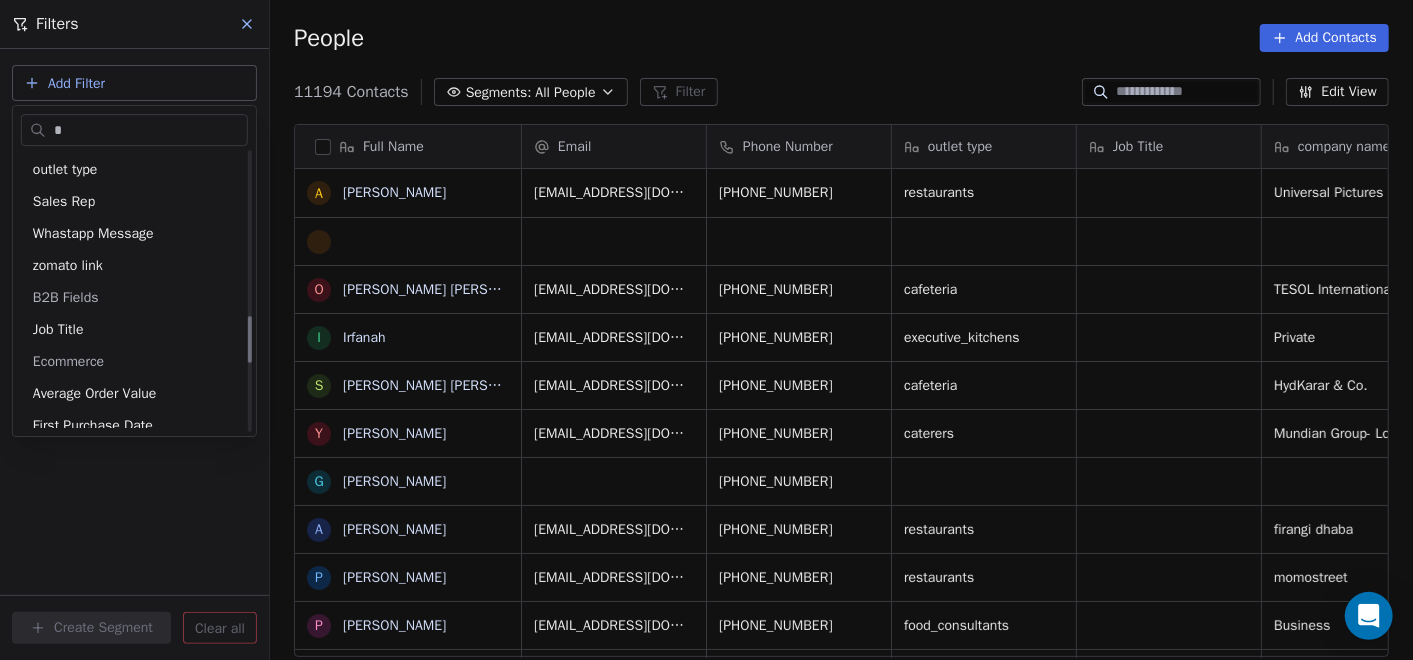 type on "**" 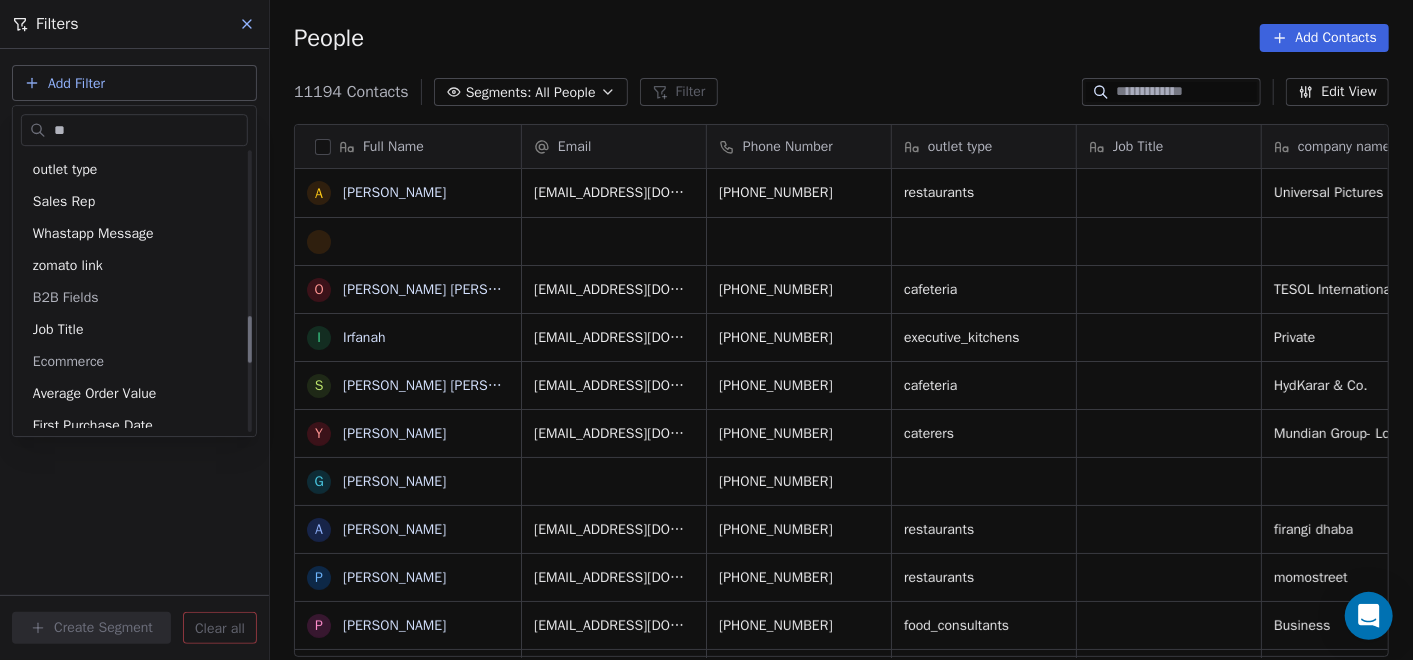 scroll, scrollTop: 0, scrollLeft: 0, axis: both 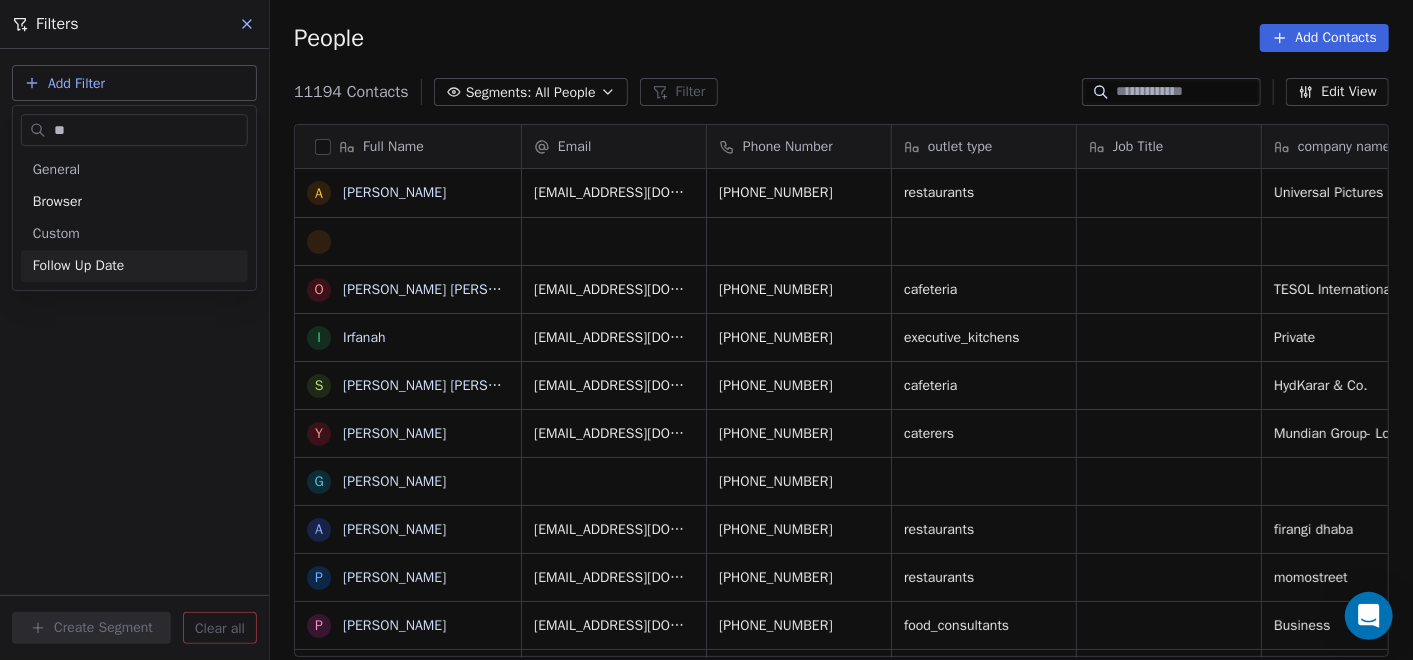click on "On2Cook India Pvt. Ltd. Contacts People Marketing Workflows Campaigns Sales Pipelines Sequences Beta Tools Apps AI Agents Help & Support Filters Add Filter  Create Segment Clear all People  Add Contacts 11194 Contacts Segments: All People Filter  Edit View Tag Add to Sequence Full Name A Amit Gautam O Omprakash Khandelwal Modi I Irfanah s saiyed Alamdar Hussain Abidi Y Yogesh Malhotra g gaurav mehta A Ambar Mahajan P Piyal Sarkar P Prabin Raj C Christopher T The Cheesy Bond Cafe C Chetan Bora t tansee S Saeshagiriraao Narahari A Arun pratap g gaurav mehta V Viinod K Pandey à àbhijit Bangera S Suresh Seetharaman R Raushan Raushan V Vinod S Sahu A Ajay Sankhe H Hari Joshi N Nitesh Singh P Premananda Satnami d dn R Raghvendra Yadav N Naresh Menghani A Amit Kumar Mallick R Riyaz Shaikh Email Phone Number outlet type Job Title company name location Location Lead Source  amitgautam.ag98@gmail.com +919269514511 restaurants Universal Pictures others_ Meta ommody@gmail.com +919001869257 cafeteria others_ Meta Meta" at bounding box center [706, 330] 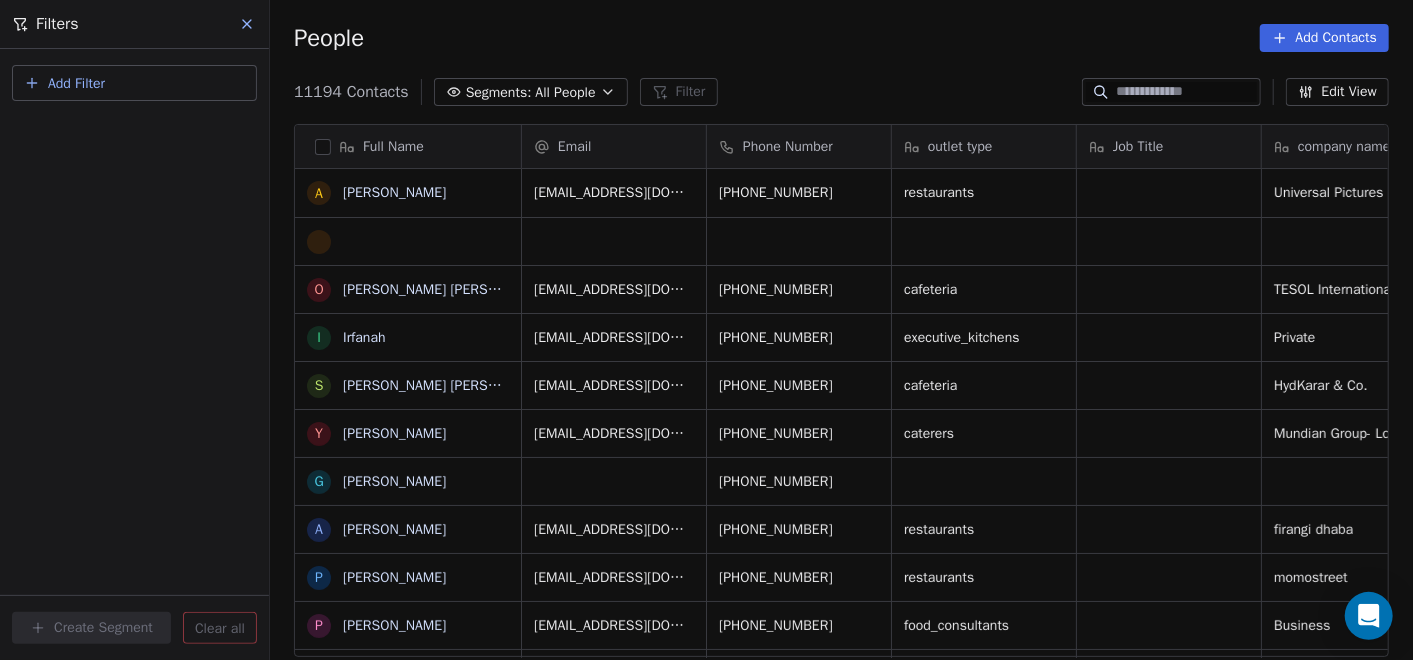 click on "Add Filter" at bounding box center [134, 83] 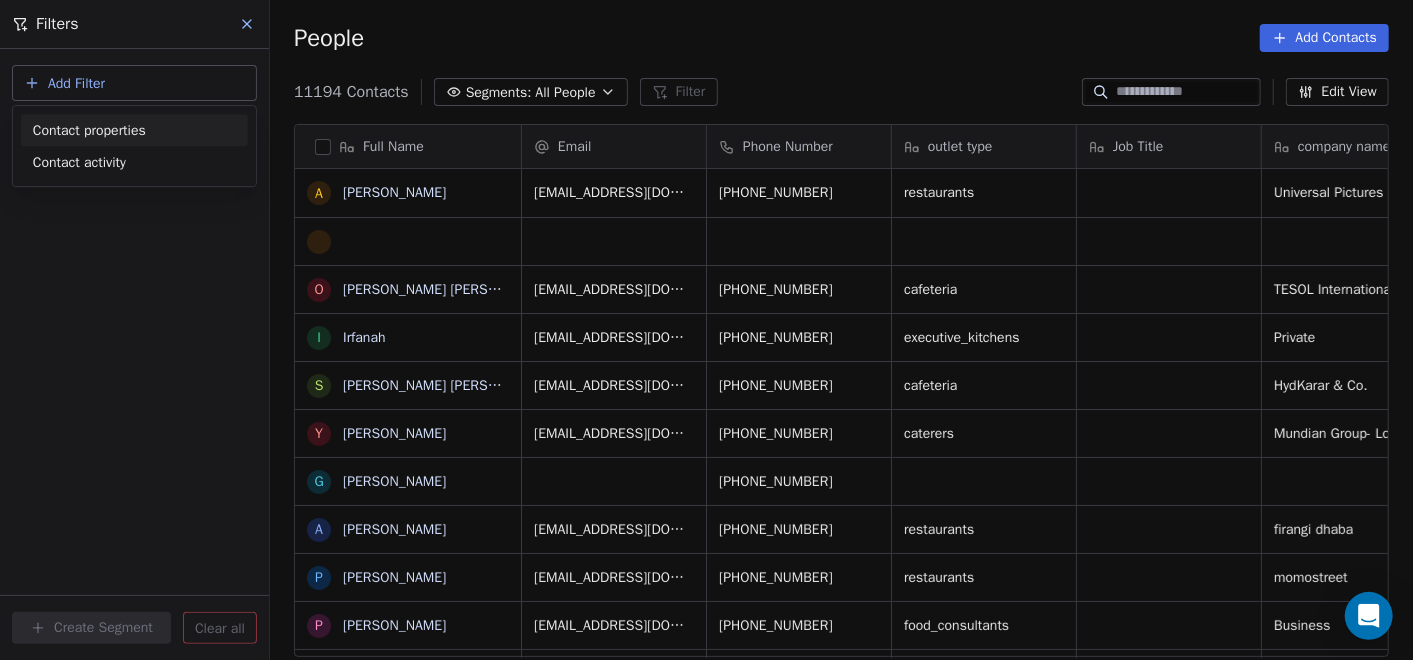 click on "Contact properties" at bounding box center [134, 130] 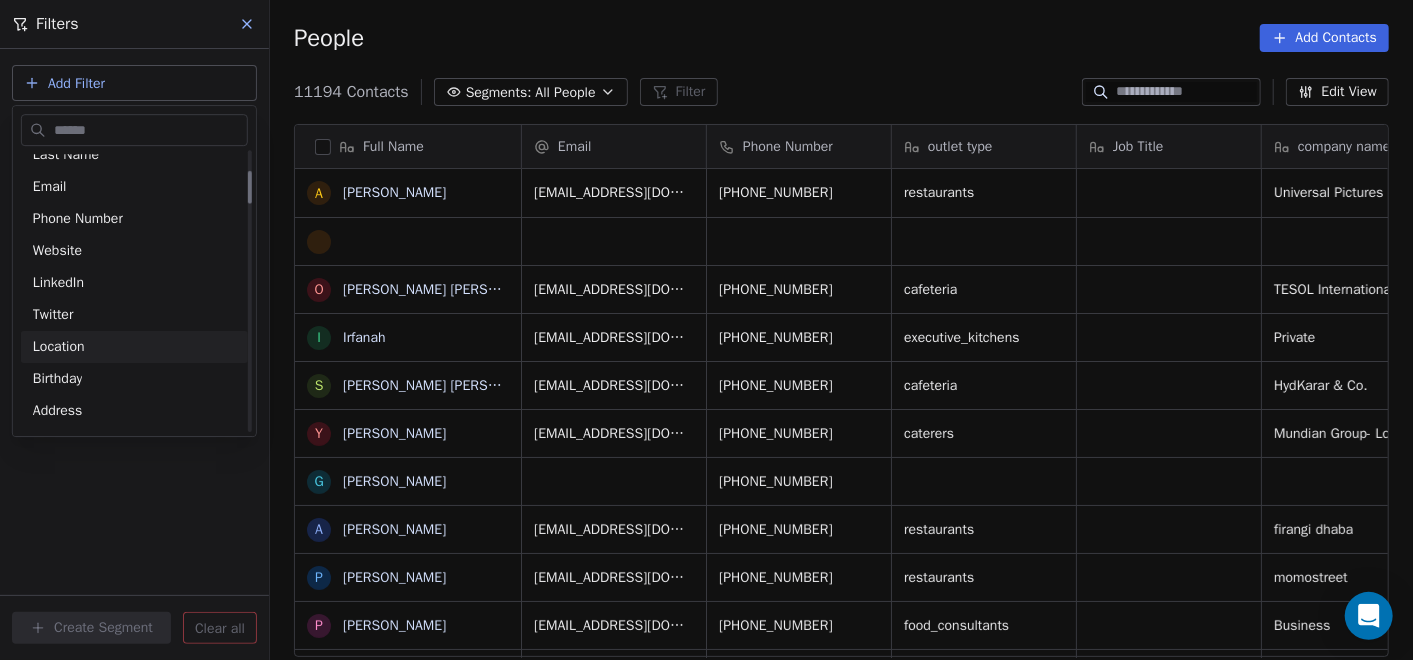 scroll, scrollTop: 222, scrollLeft: 0, axis: vertical 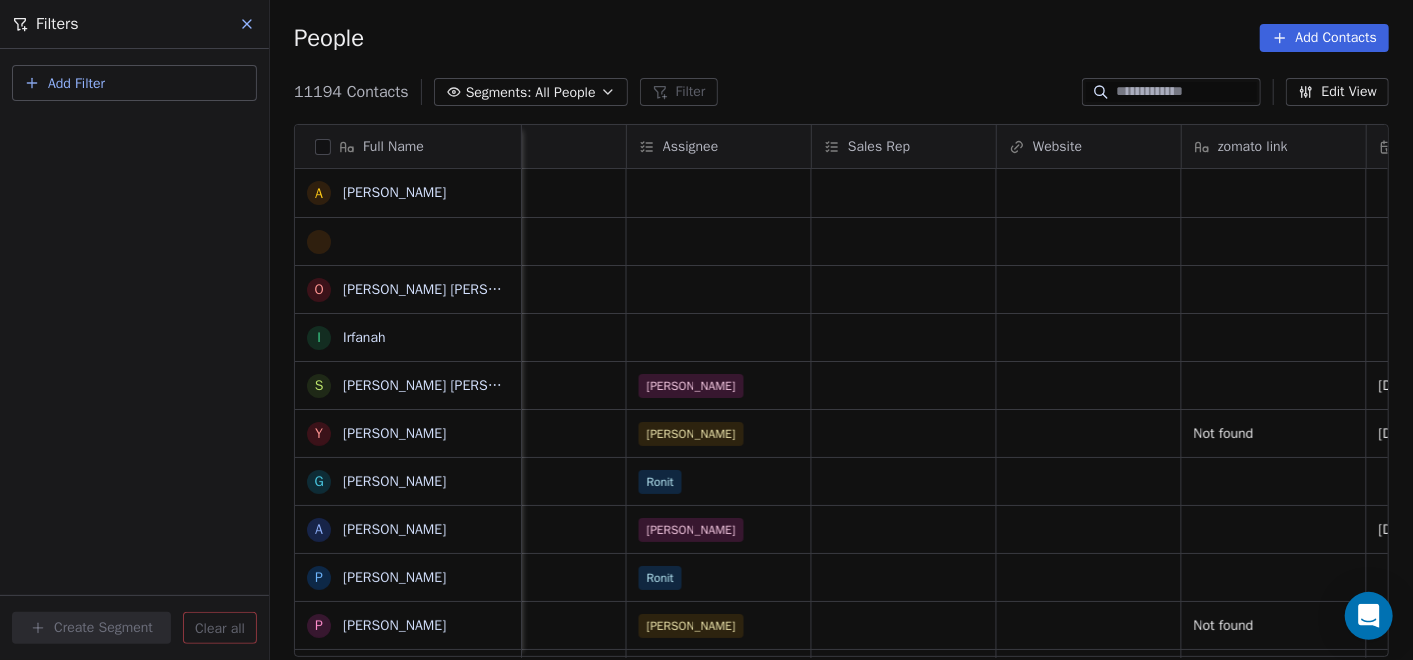 drag, startPoint x: 716, startPoint y: 644, endPoint x: 1165, endPoint y: 600, distance: 451.15076 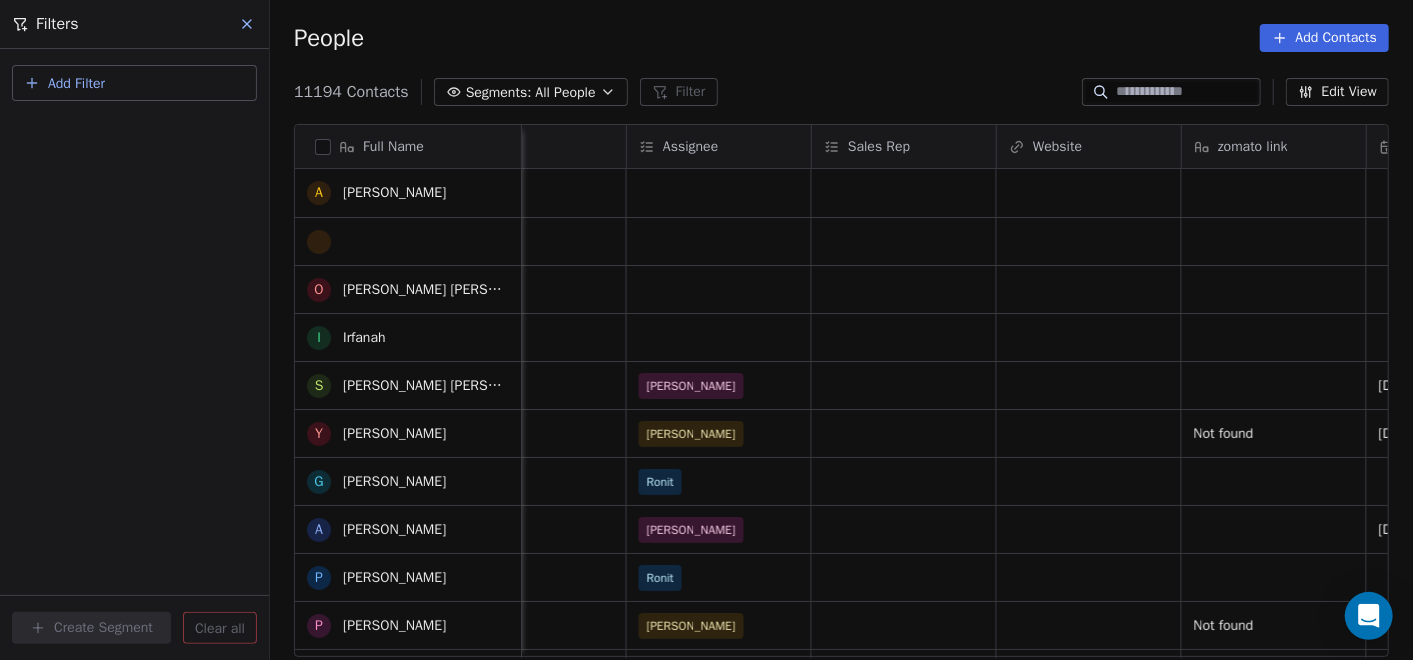 scroll, scrollTop: 336, scrollLeft: 0, axis: vertical 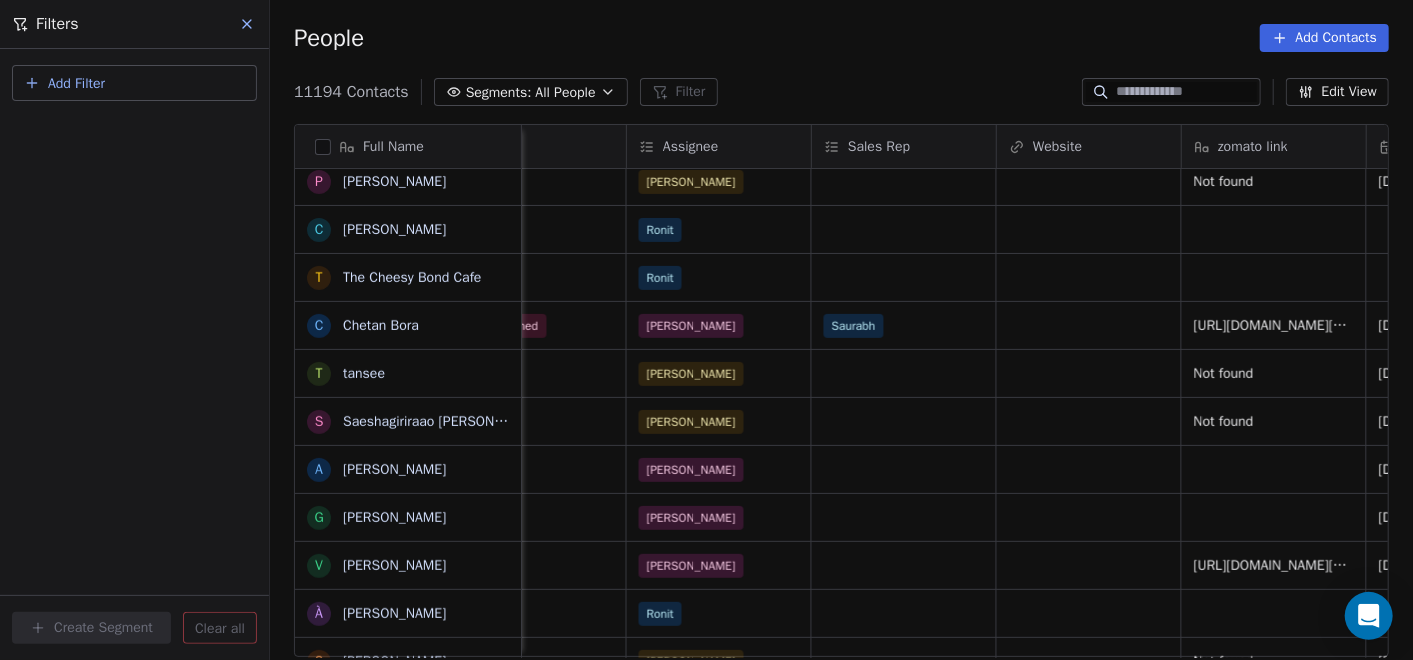 click 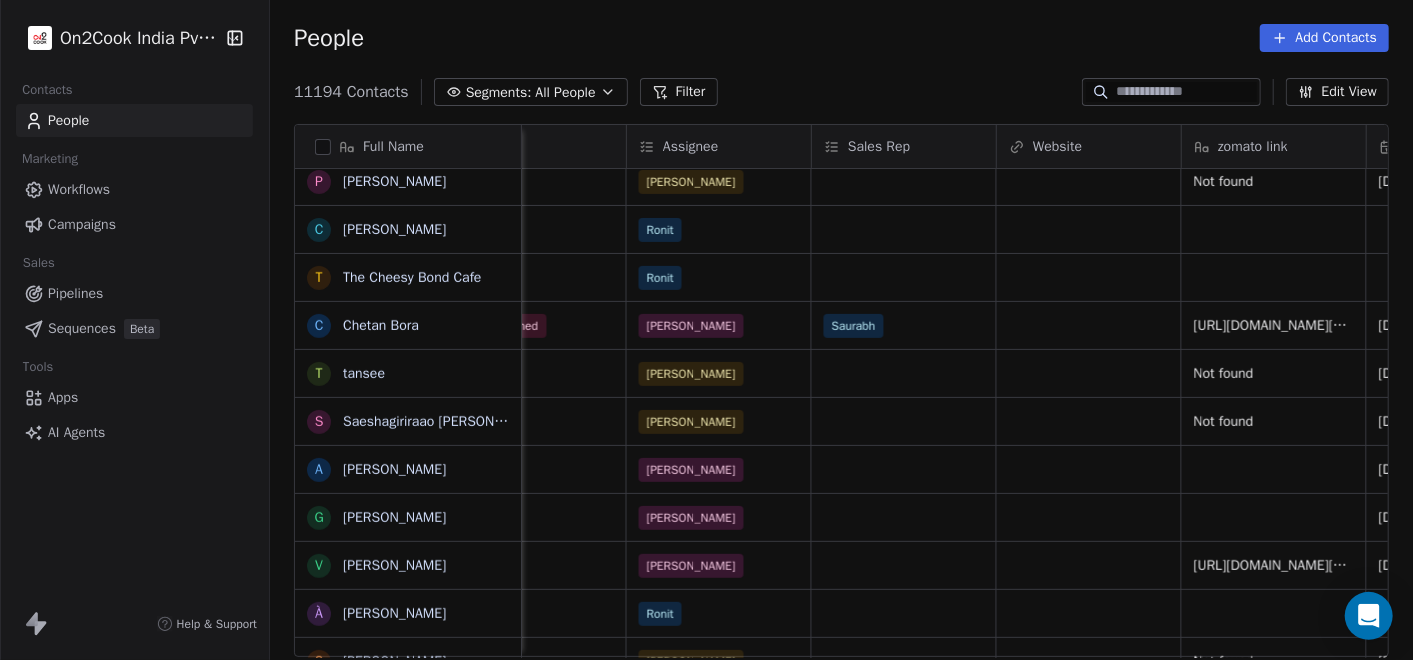 click on "Pipelines" at bounding box center (75, 293) 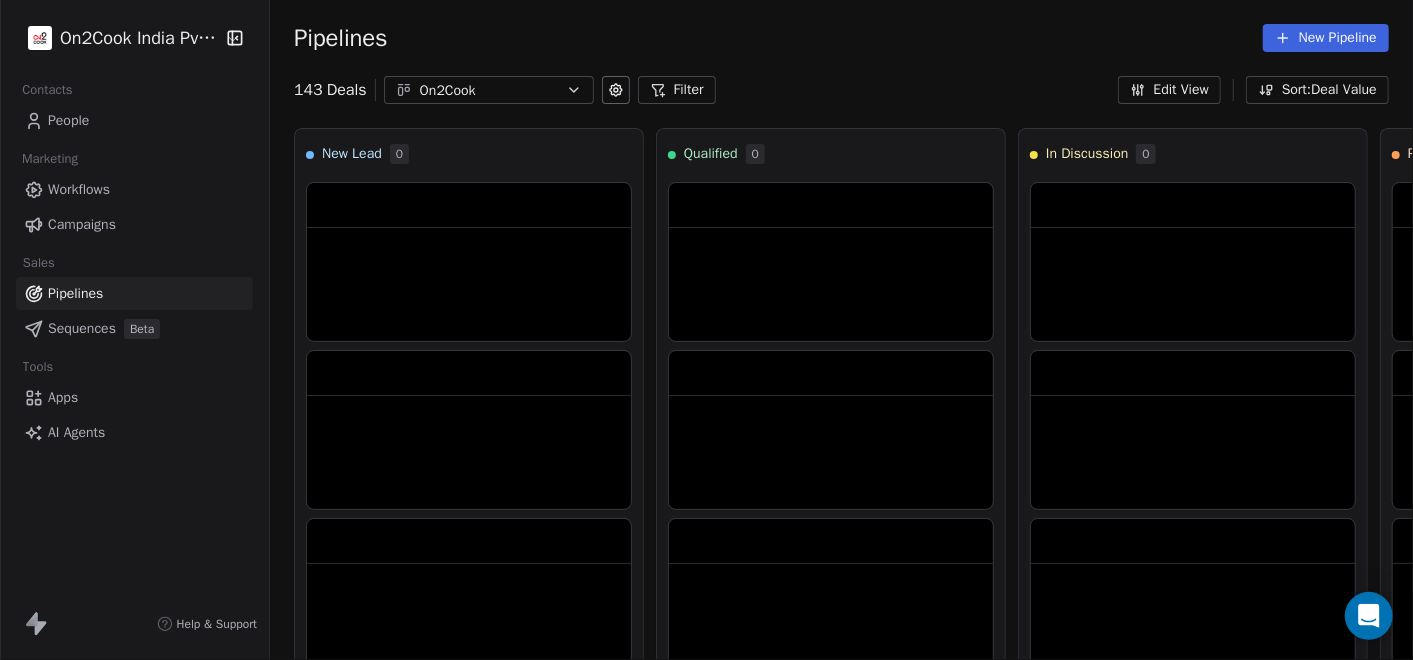 click on "Filter" at bounding box center [677, 90] 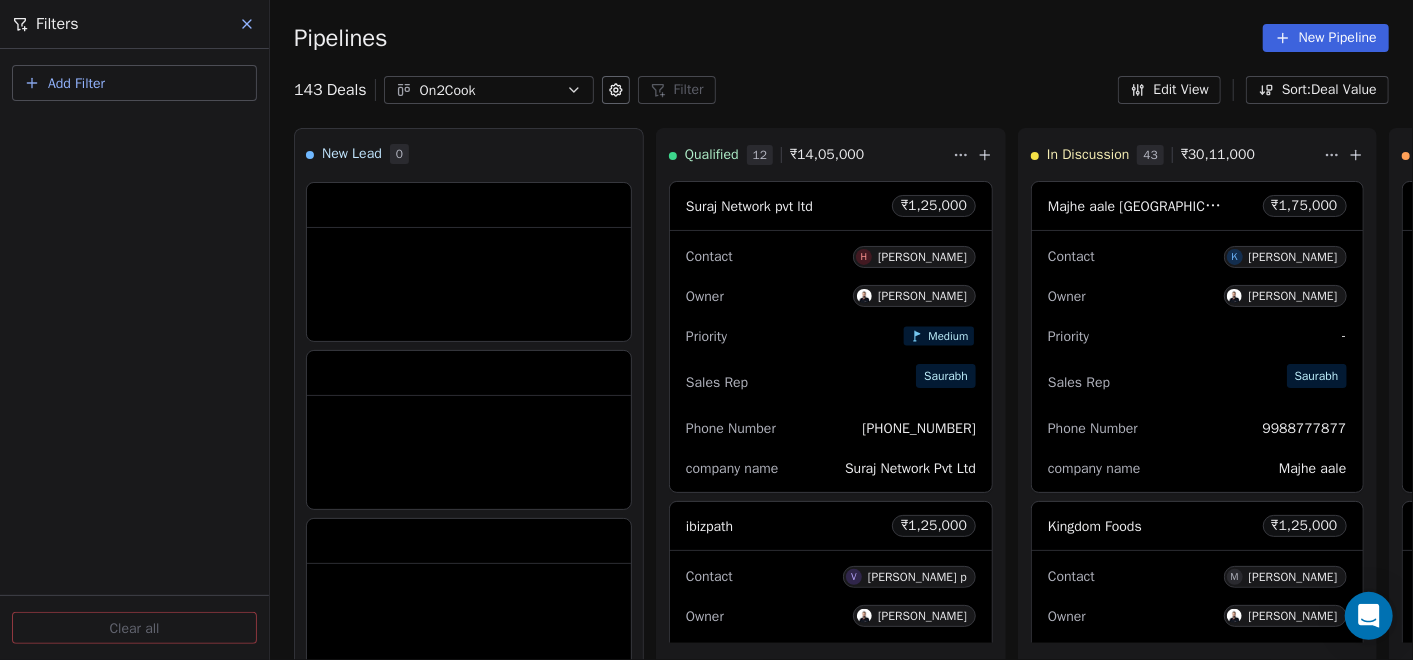 click on "Add Filter" at bounding box center [134, 83] 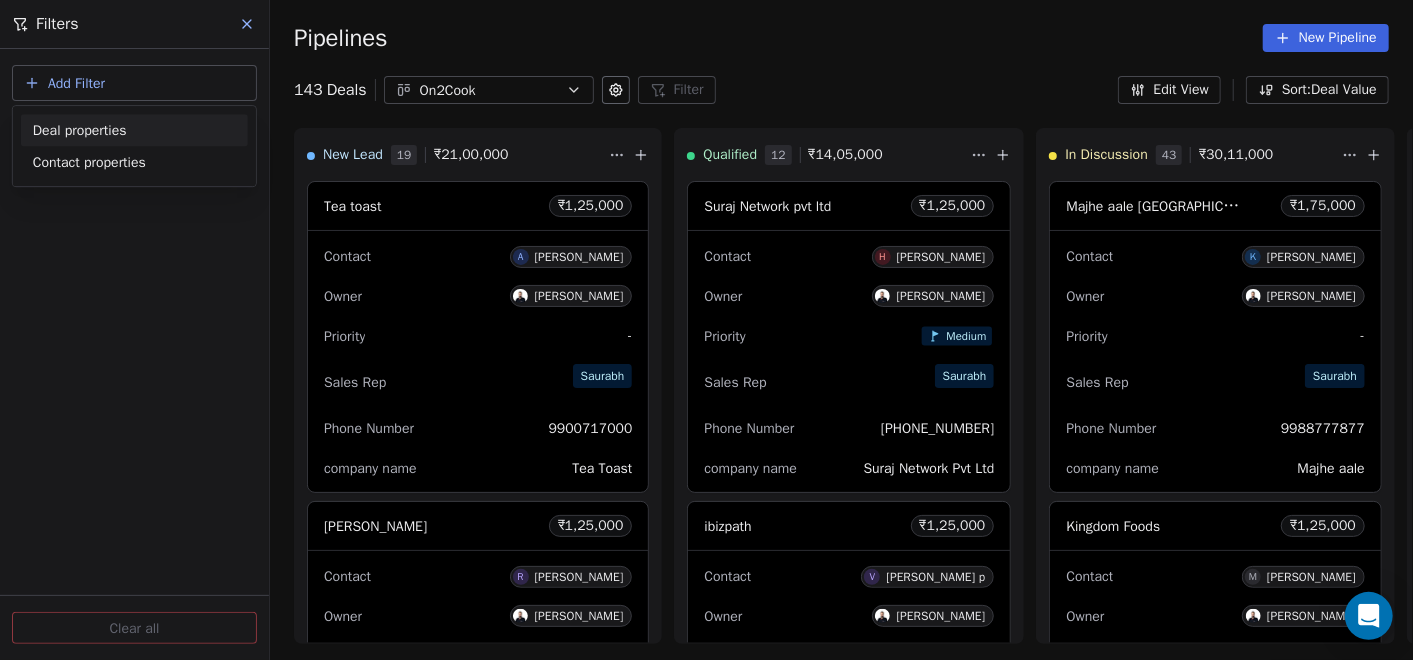 click on "Deal properties" at bounding box center [80, 130] 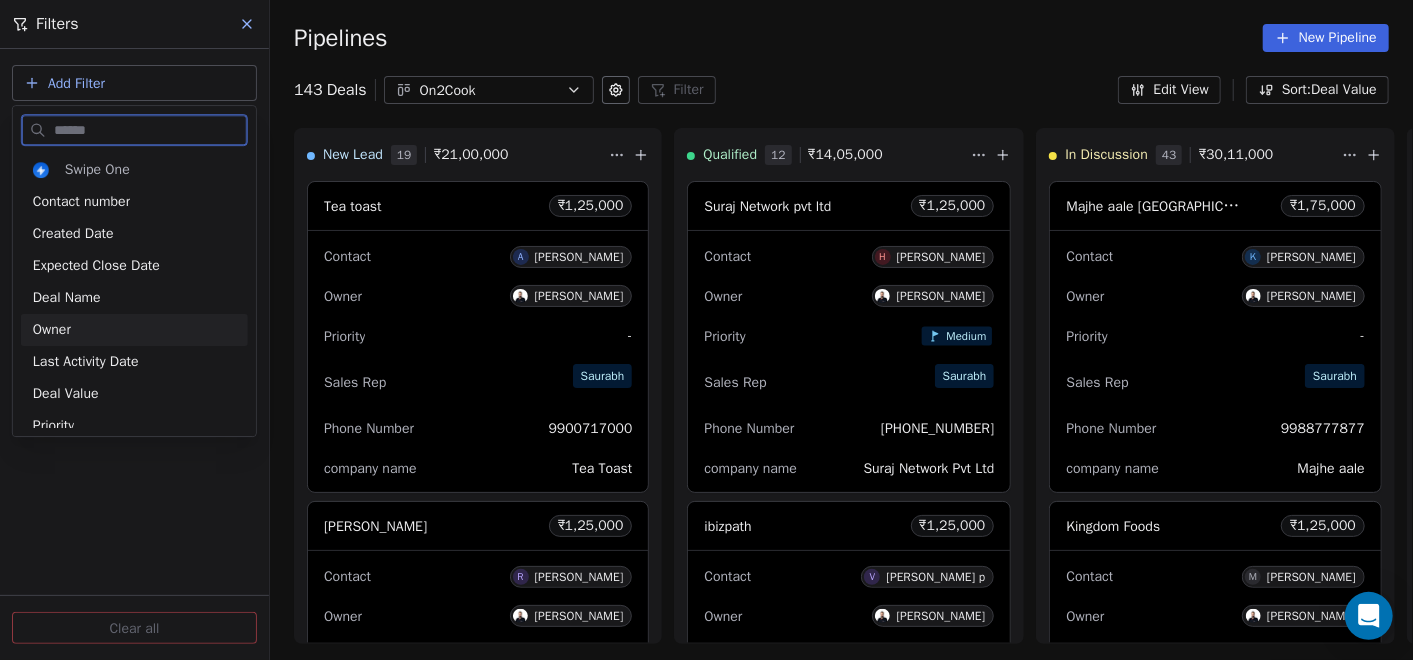 click on "Owner" at bounding box center (134, 330) 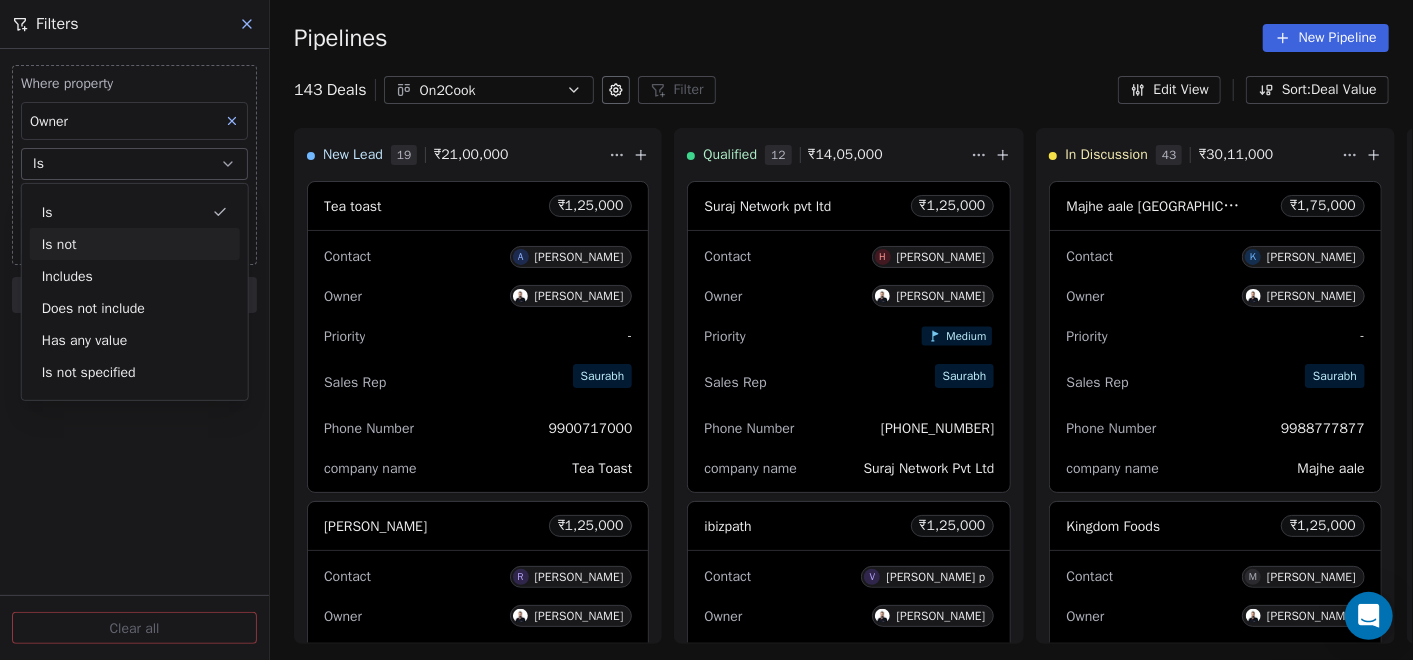 click on "Is" at bounding box center (134, 164) 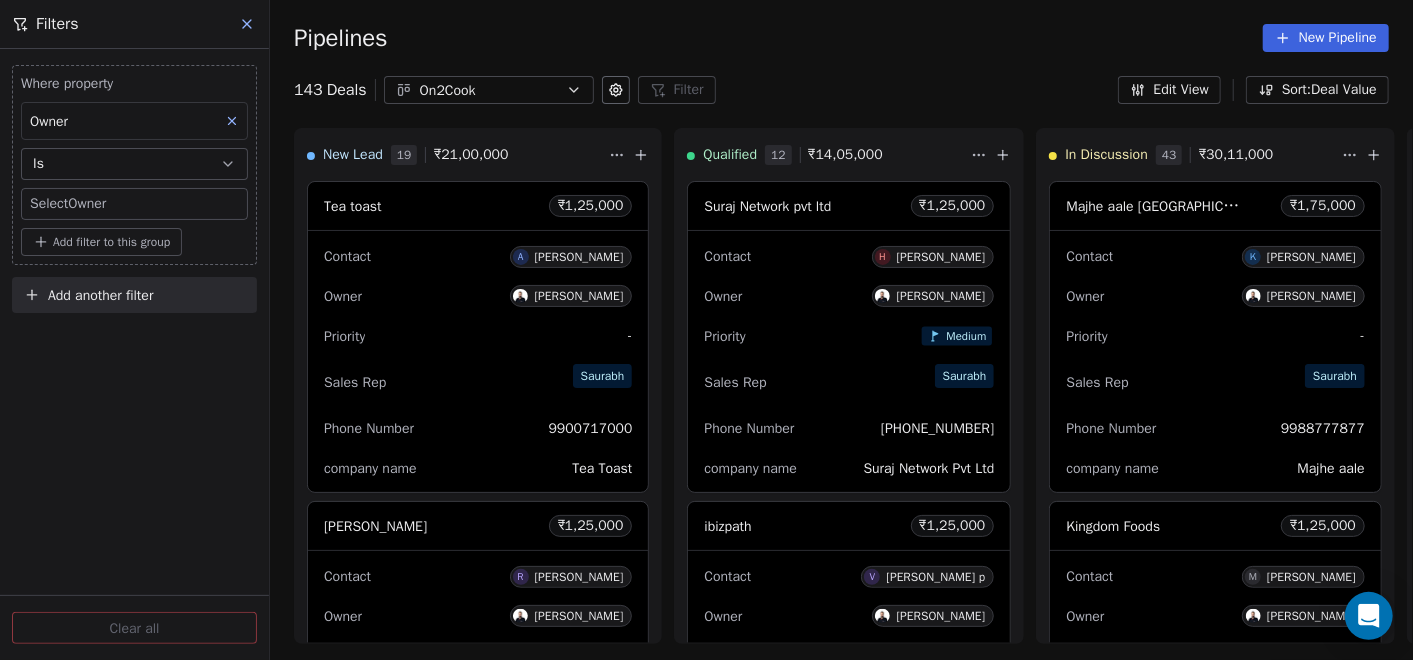 click on "On2Cook India Pvt. Ltd. Contacts People Marketing Workflows Campaigns Sales Pipelines Sequences Beta Tools Apps AI Agents Help & Support Pipelines  New Pipeline 143 Deals On2Cook Filter  Filters Where property   Owner   Is Select  Owner Add filter to this group Add another filter Clear all Edit View Sort:  Deal Value New Lead 19 ₹ 21,00,000 Tea toast ₹ 1,25,000 Contact A Akshay Kulkarni Owner Saurabh Shah Priority - Sales Rep Saurabh Phone Number 9900717000 company name Tea Toast Rajeev Yadav Agra ₹ 1,25,000 Contact R Rajeev Yadav Owner Saurabh Shah Priority - Sales Rep Saurabh Phone Number +918958317647 company name Bonjour cool point Zayka Restaurant ₹ 1,25,000 Contact A Abhishek singh Owner Saurabh Shah Priority - Sales Rep Saurabh Phone Number +919955917531 company name Jayka Earth ₹ 1,25,000 Contact G Gautam Munot Owner Saurabh Shah Priority Medium Sales Rep Saurabh Phone Number 919960515544 company name earth Poona Cafe ₹ 1,25,000 Contact K Kumar kokil Owner Saurabh Shah Priority - Saurabh" at bounding box center (706, 330) 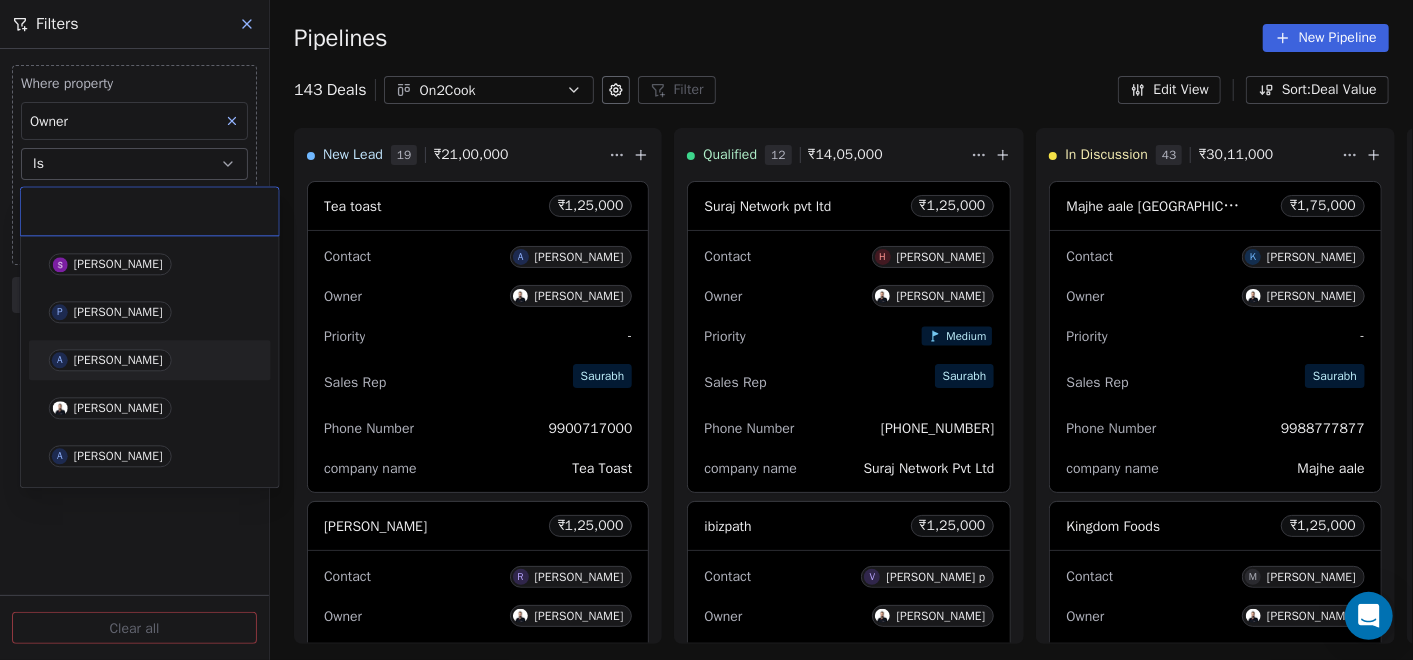 click on "A Anand Vithalani" at bounding box center (110, 360) 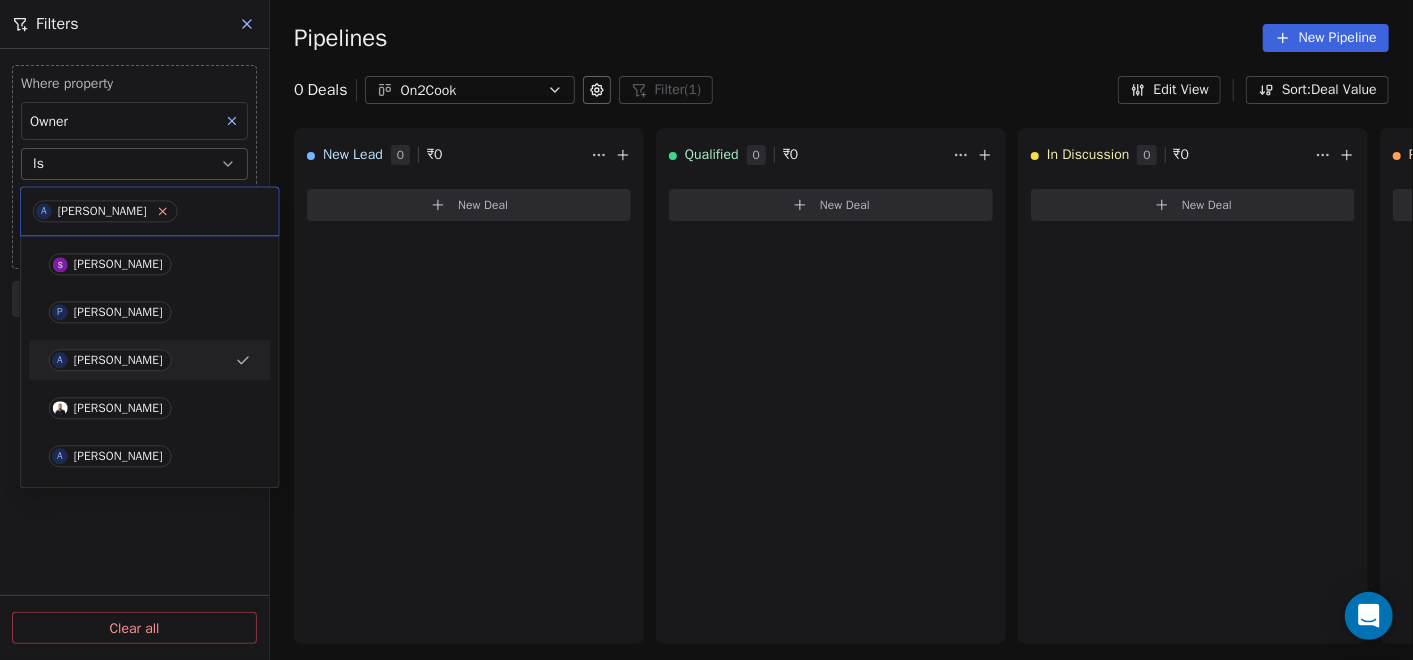 click 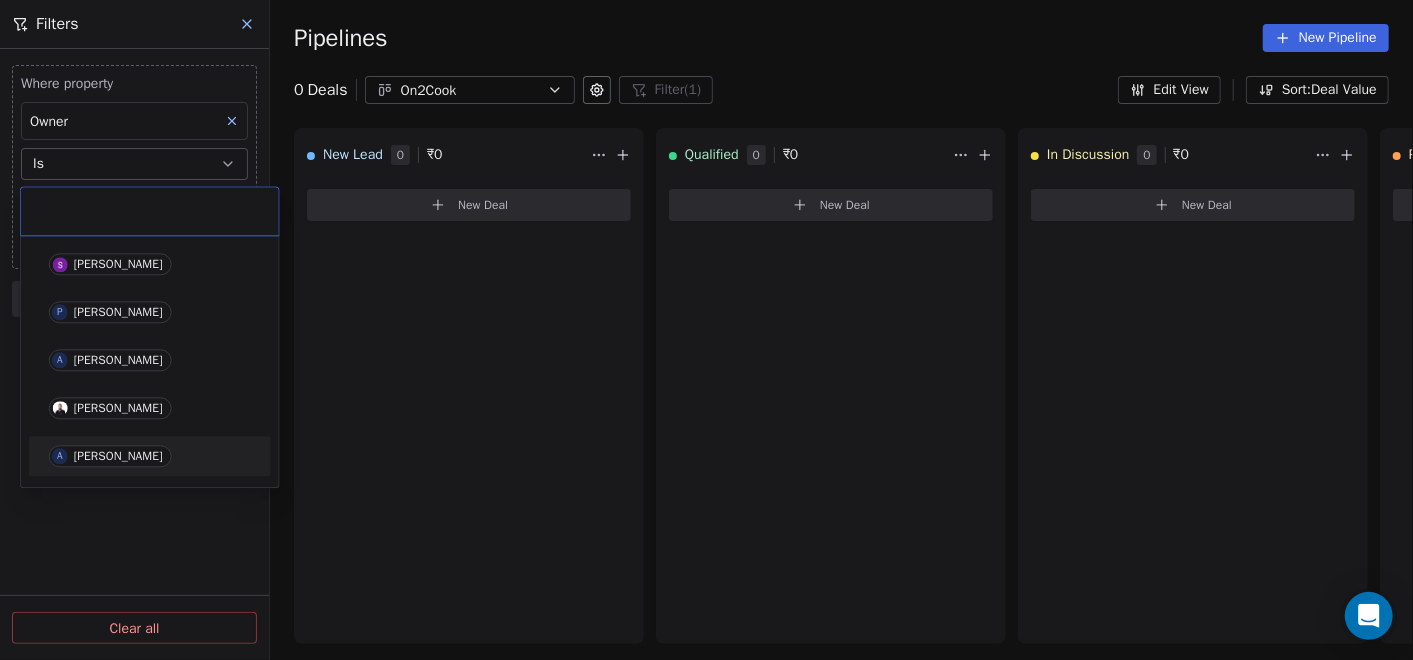 click on "Anmol Soni" at bounding box center (118, 456) 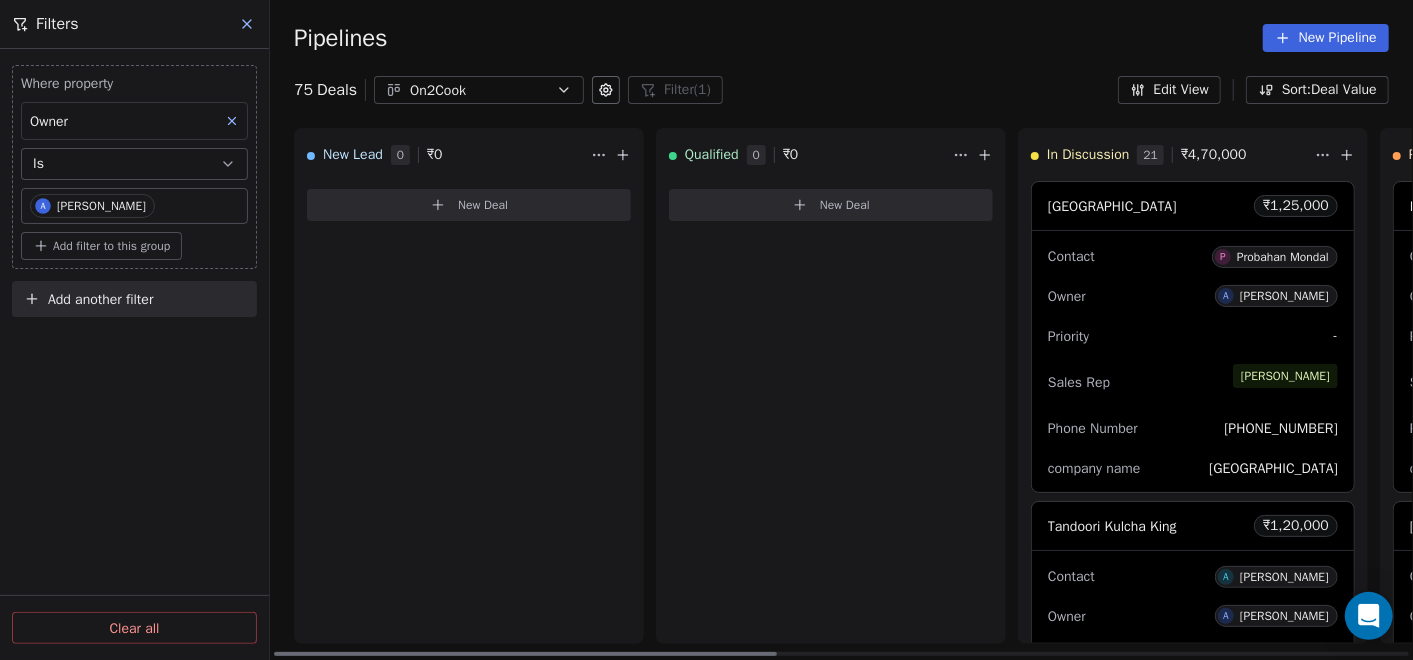 click on "New Deal" at bounding box center [831, 205] 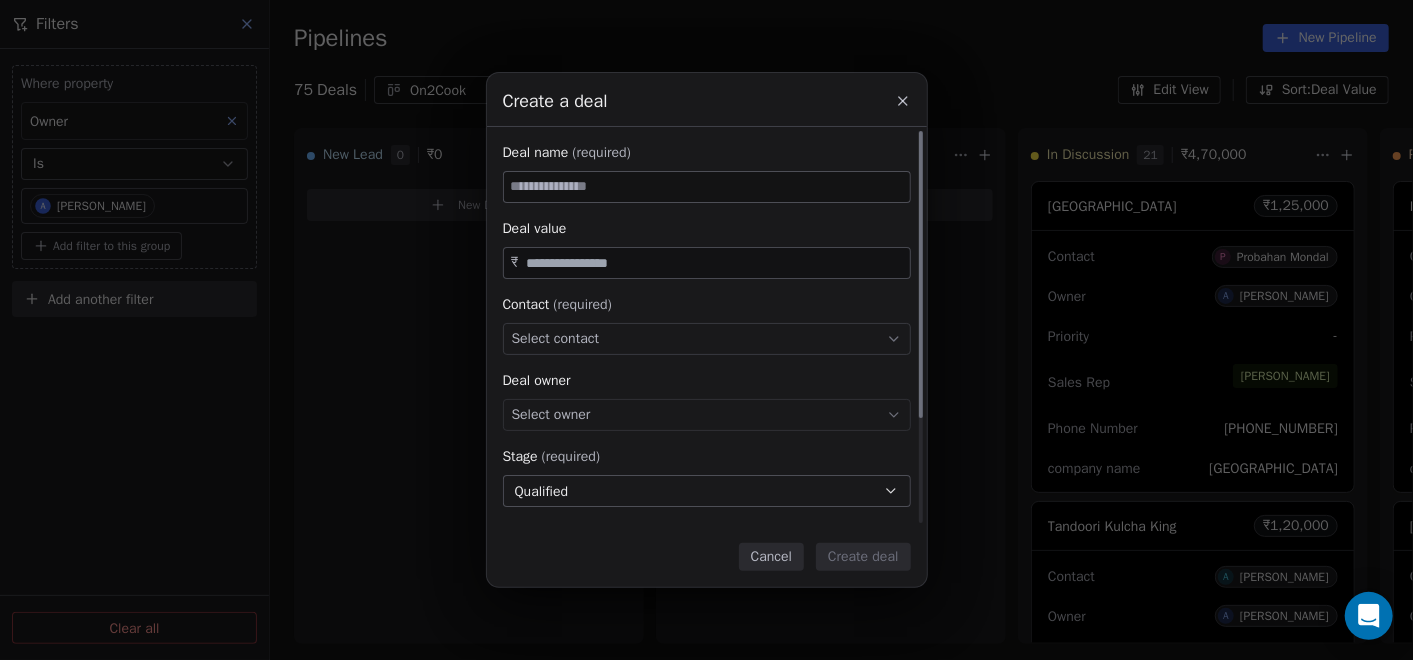click at bounding box center [707, 187] 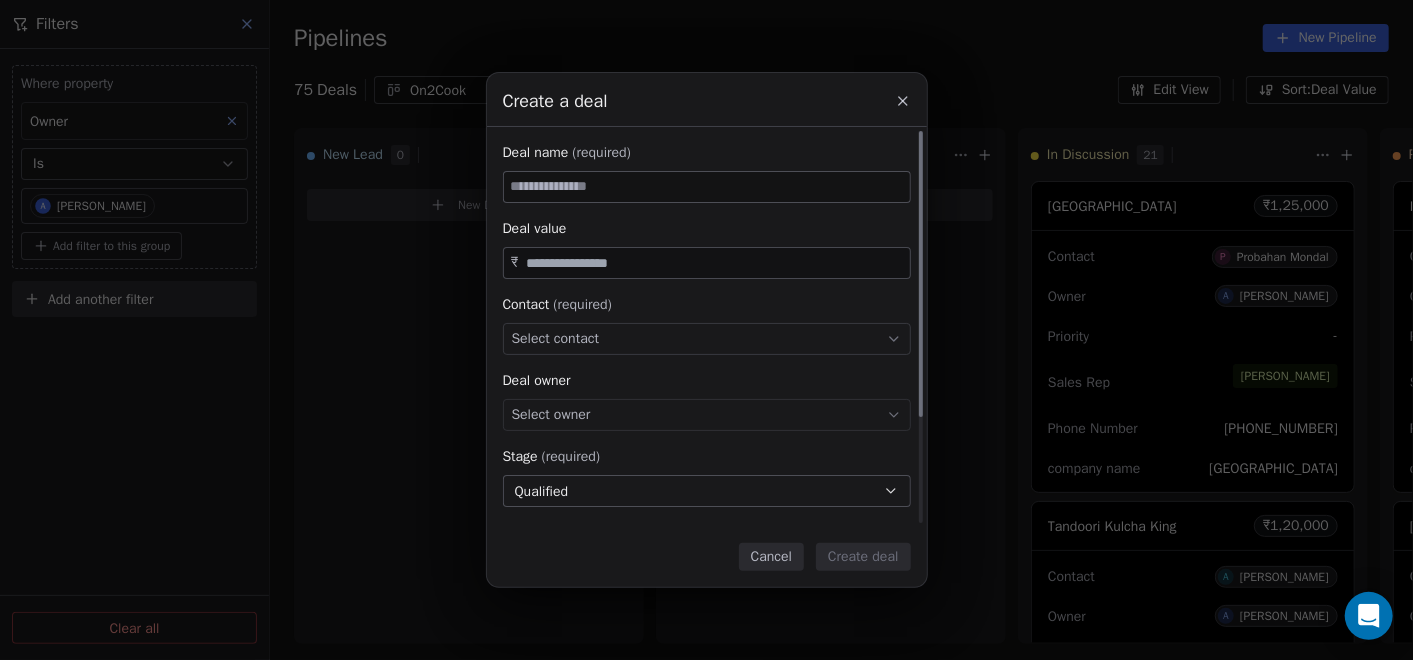 paste on "**********" 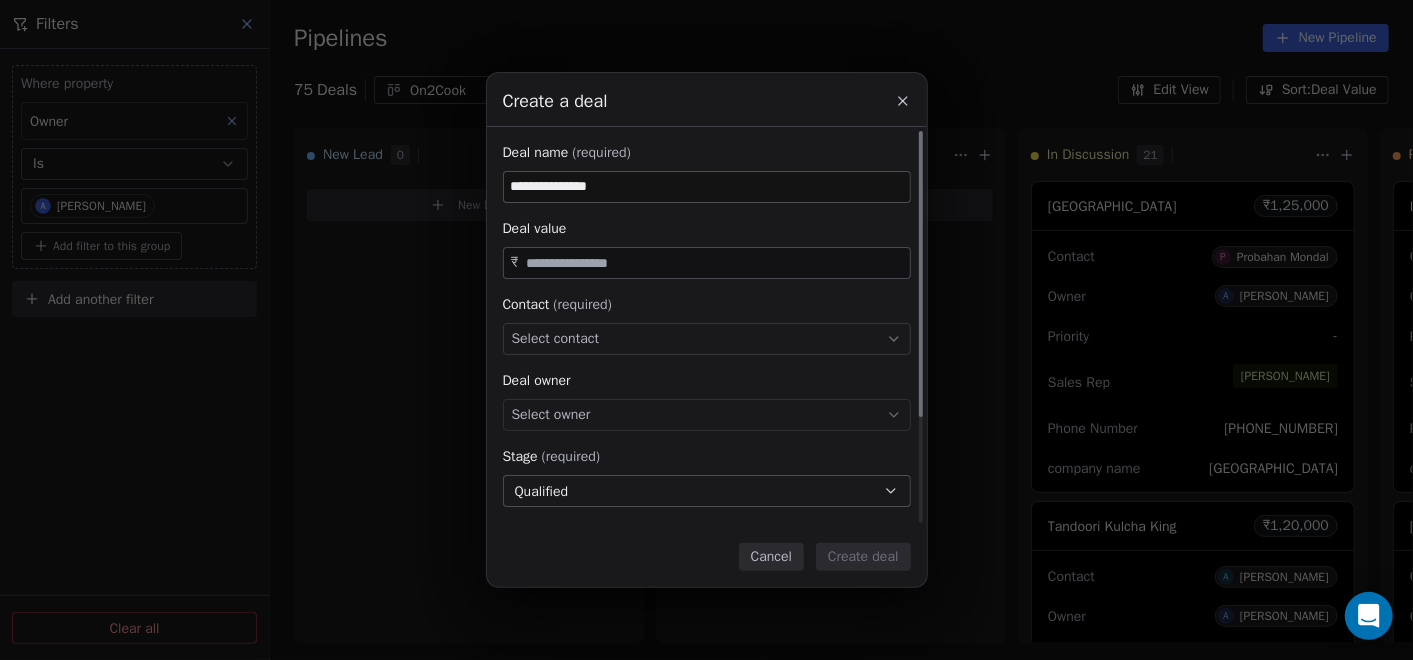 type on "**********" 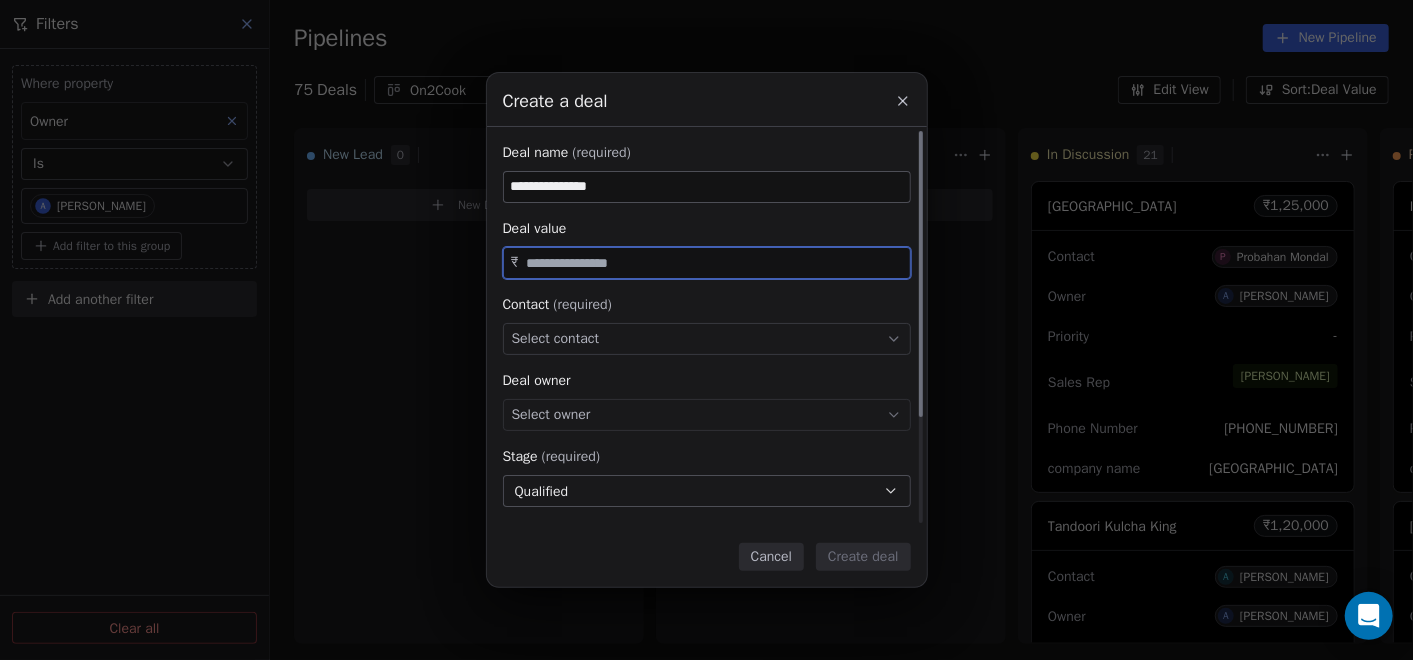 click at bounding box center [714, 263] 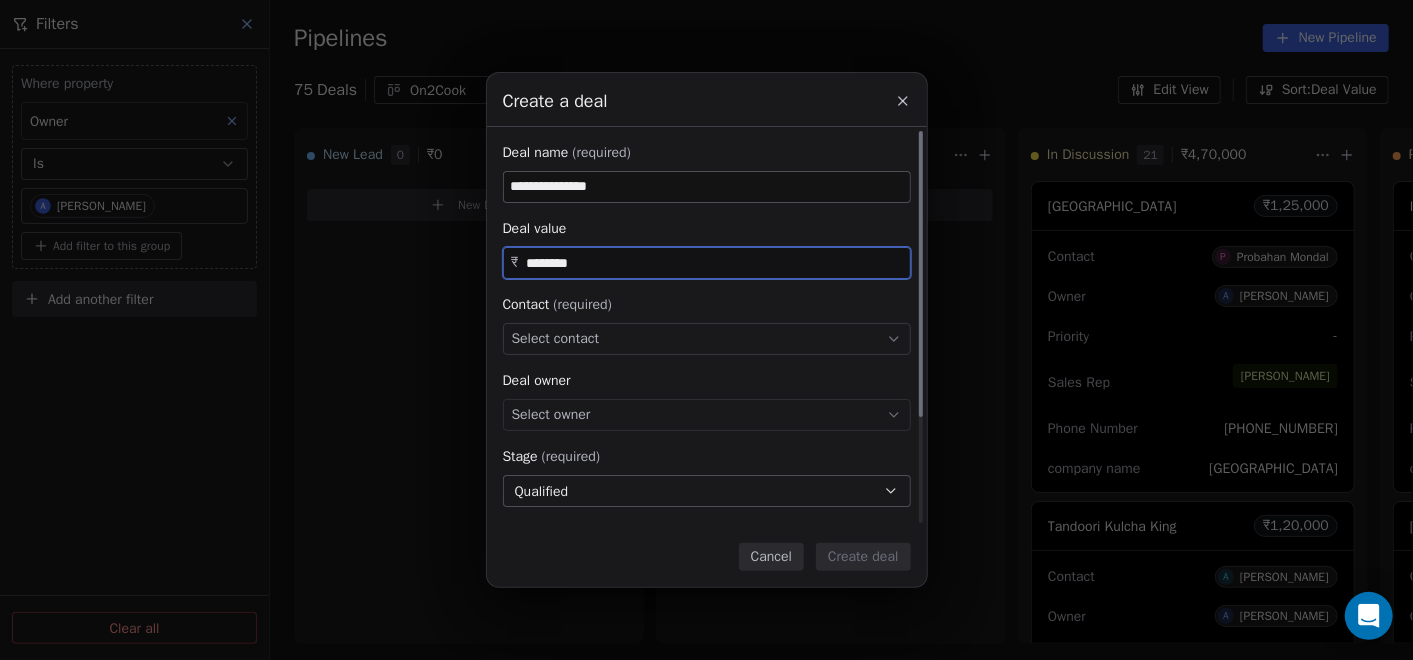 type on "********" 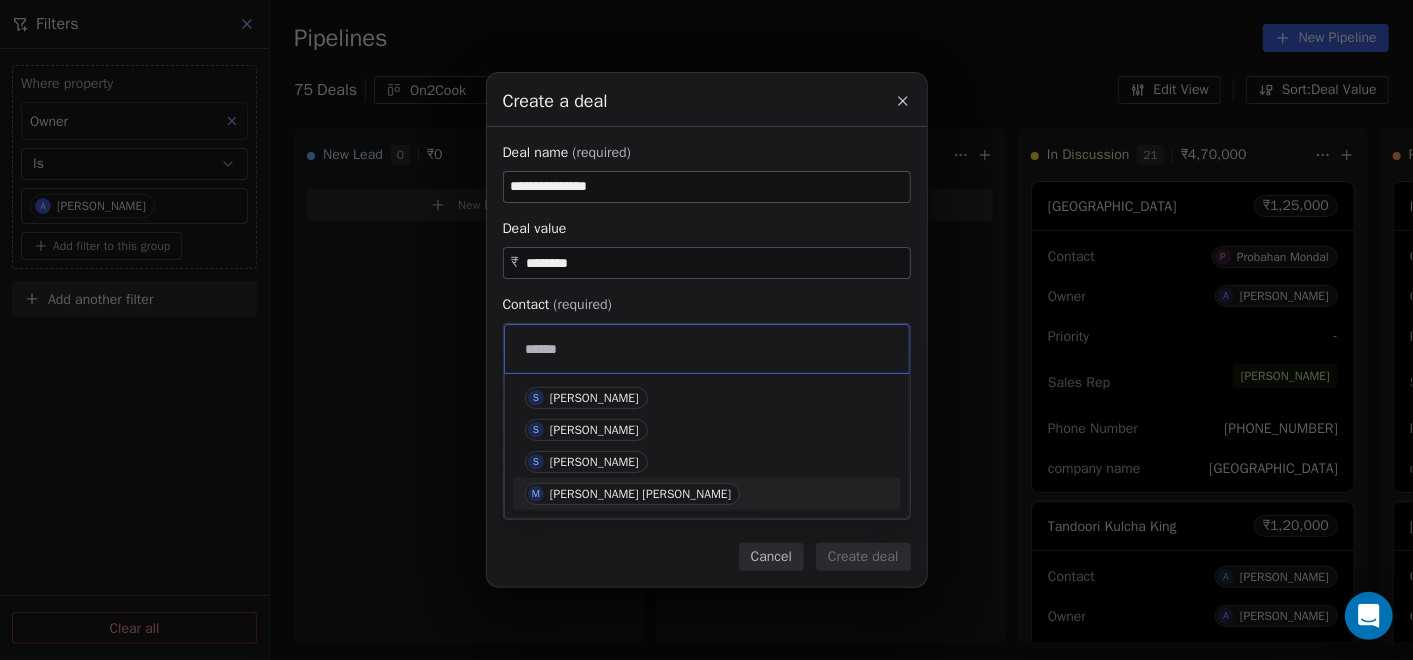 type on "******" 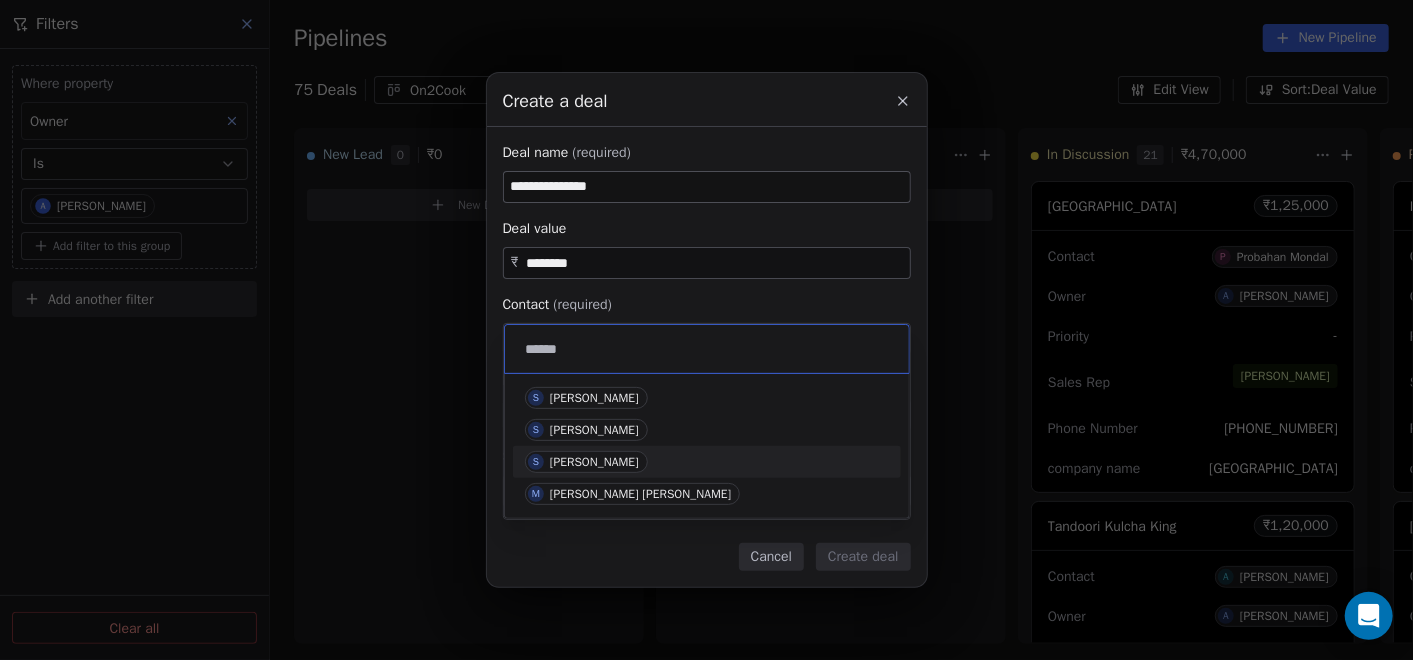 click on "[PERSON_NAME]" at bounding box center [594, 462] 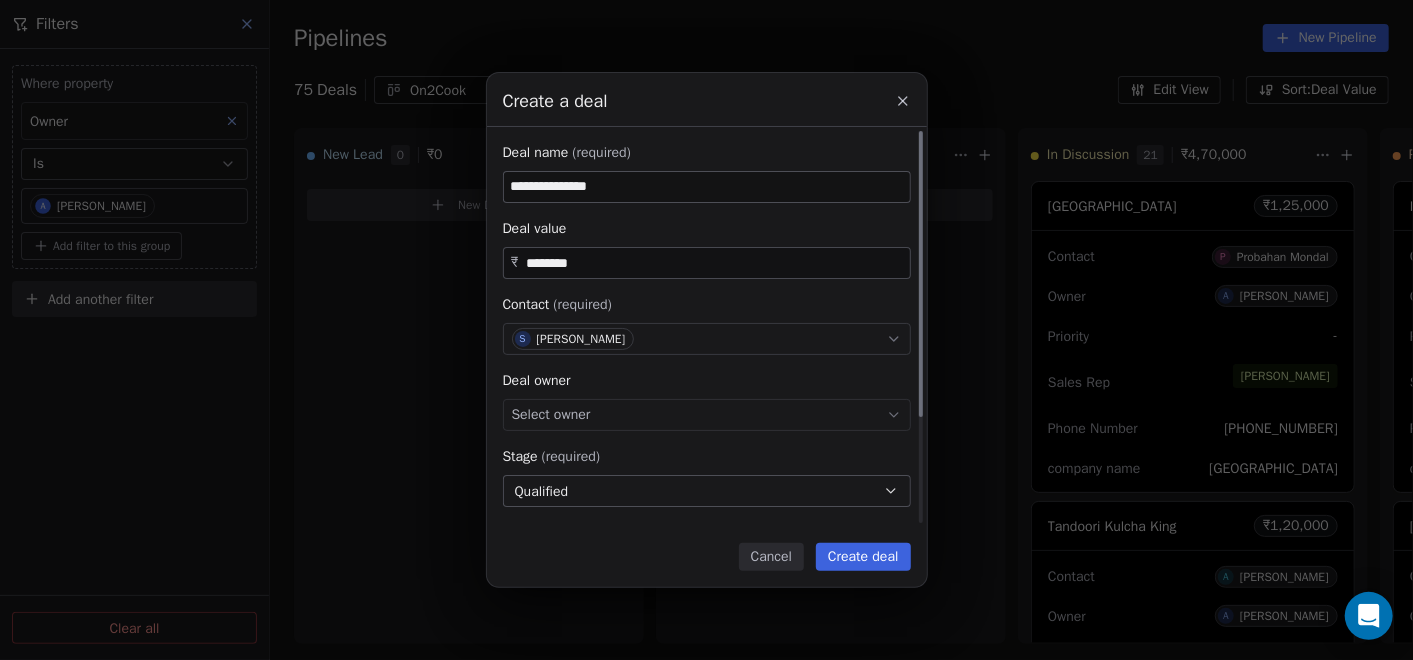 click on "Select owner" at bounding box center (707, 415) 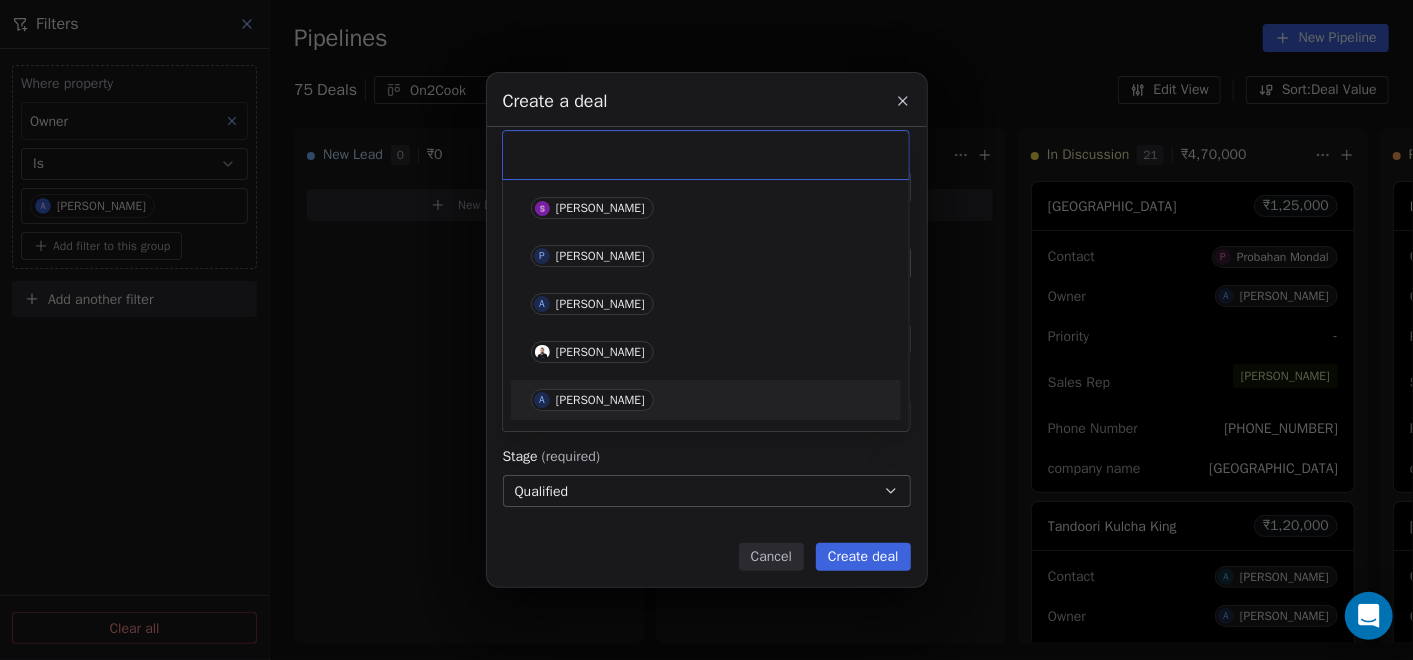 click on "A Anmol Soni" at bounding box center [592, 400] 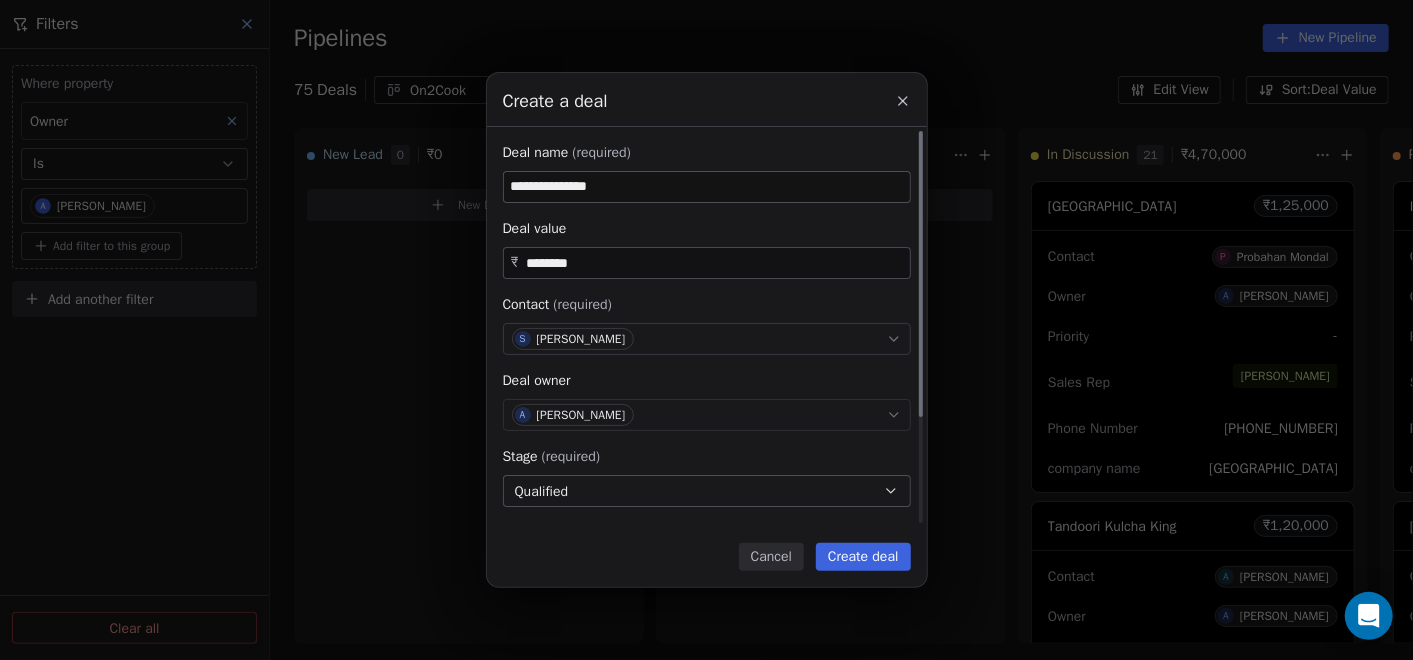 click on "Qualified" at bounding box center (707, 491) 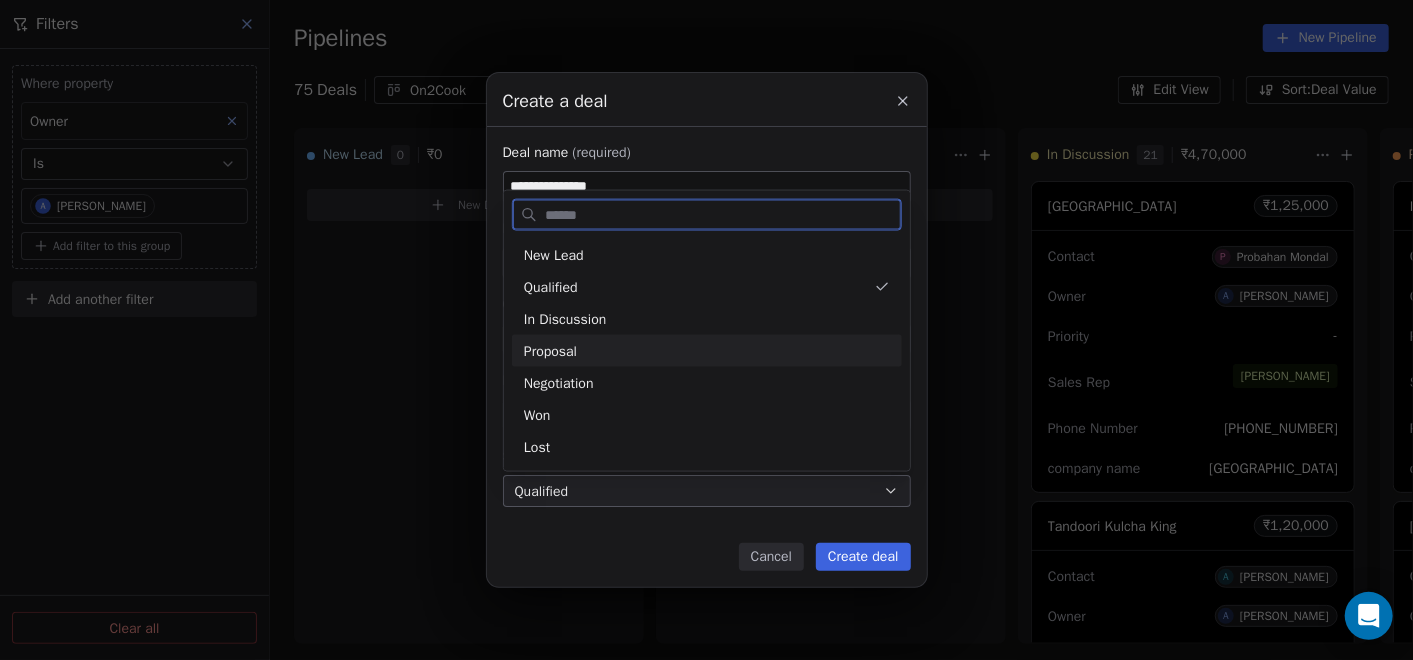 click on "Proposal" at bounding box center (707, 350) 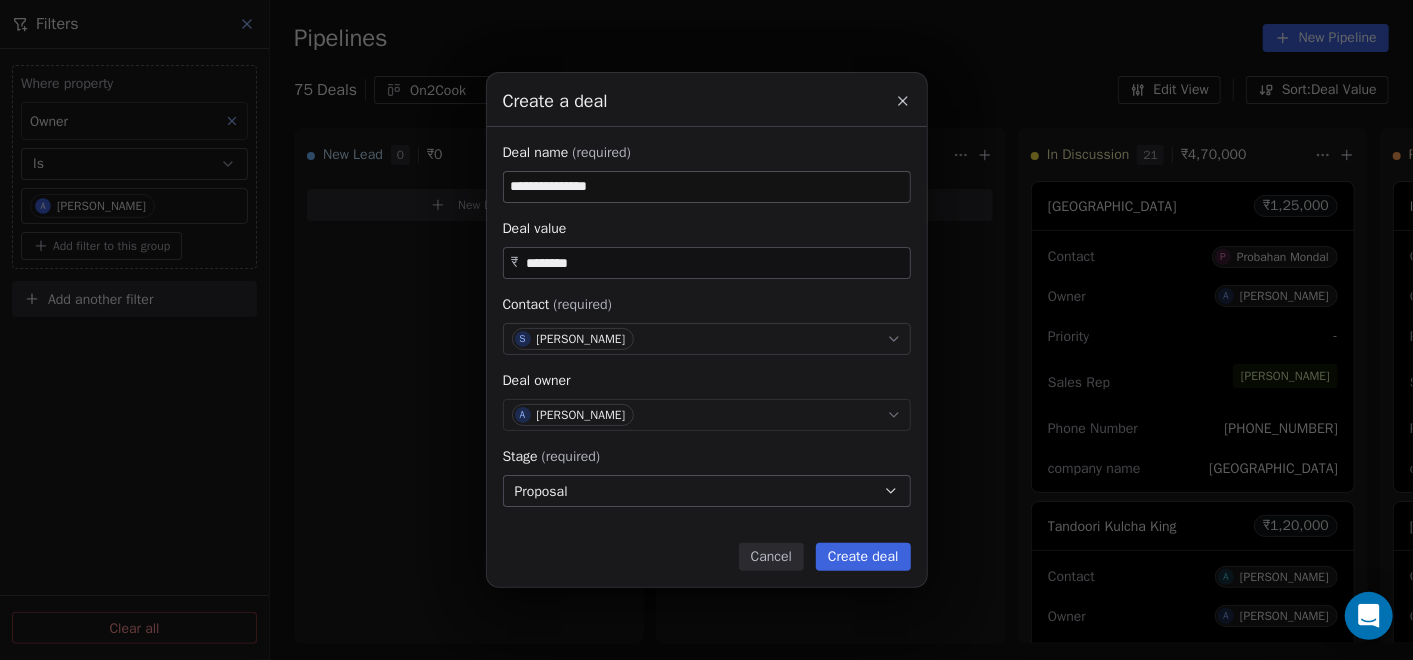 click on "Create deal" at bounding box center (863, 557) 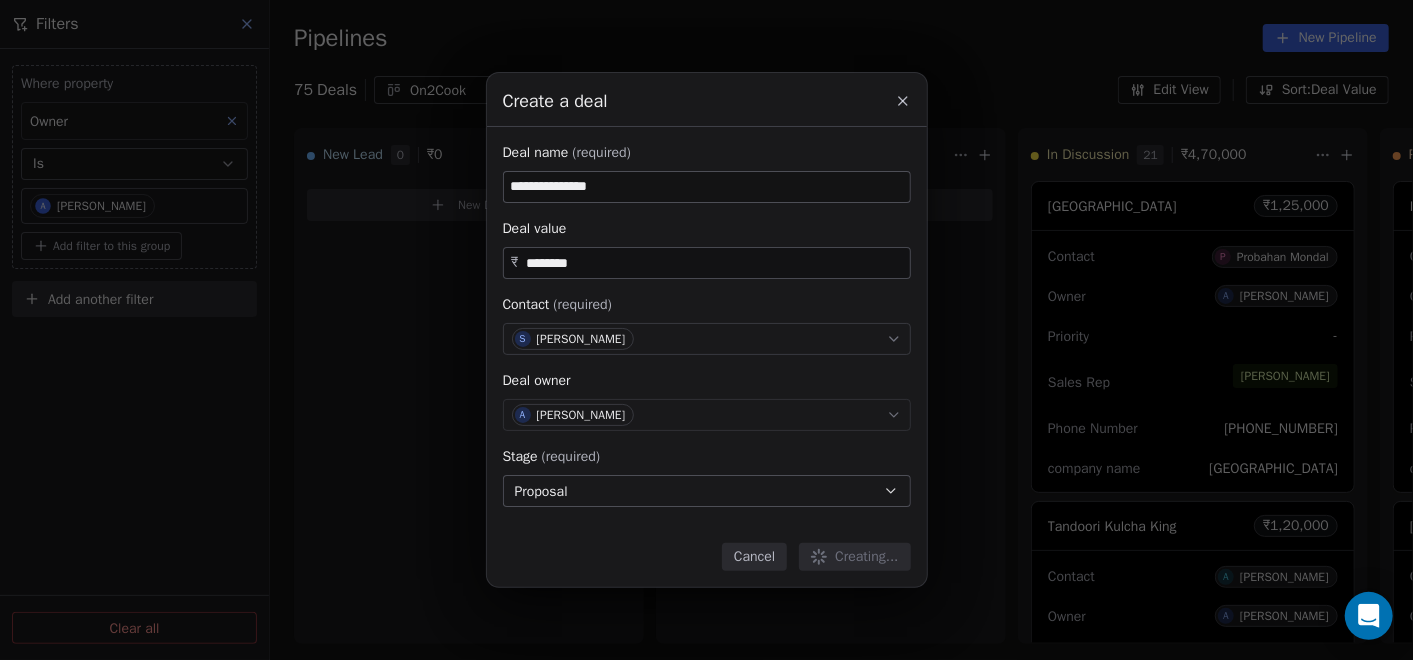 type 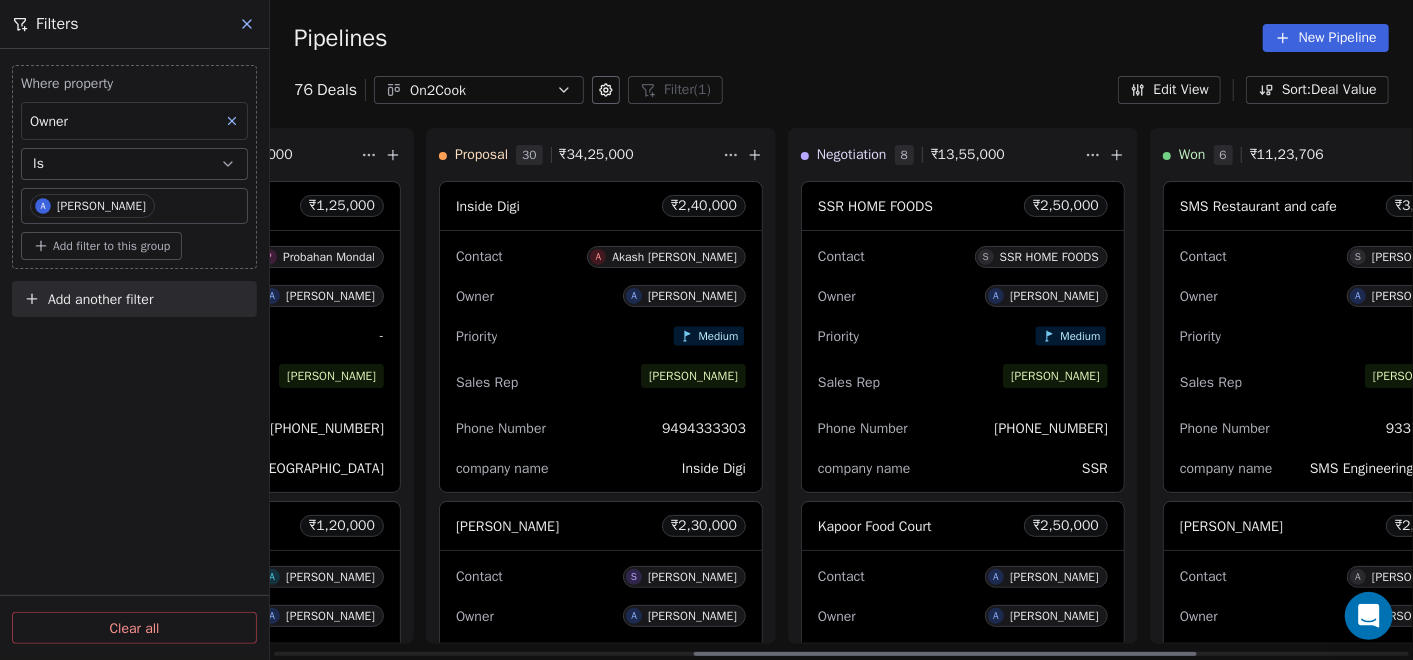 scroll, scrollTop: 0, scrollLeft: 957, axis: horizontal 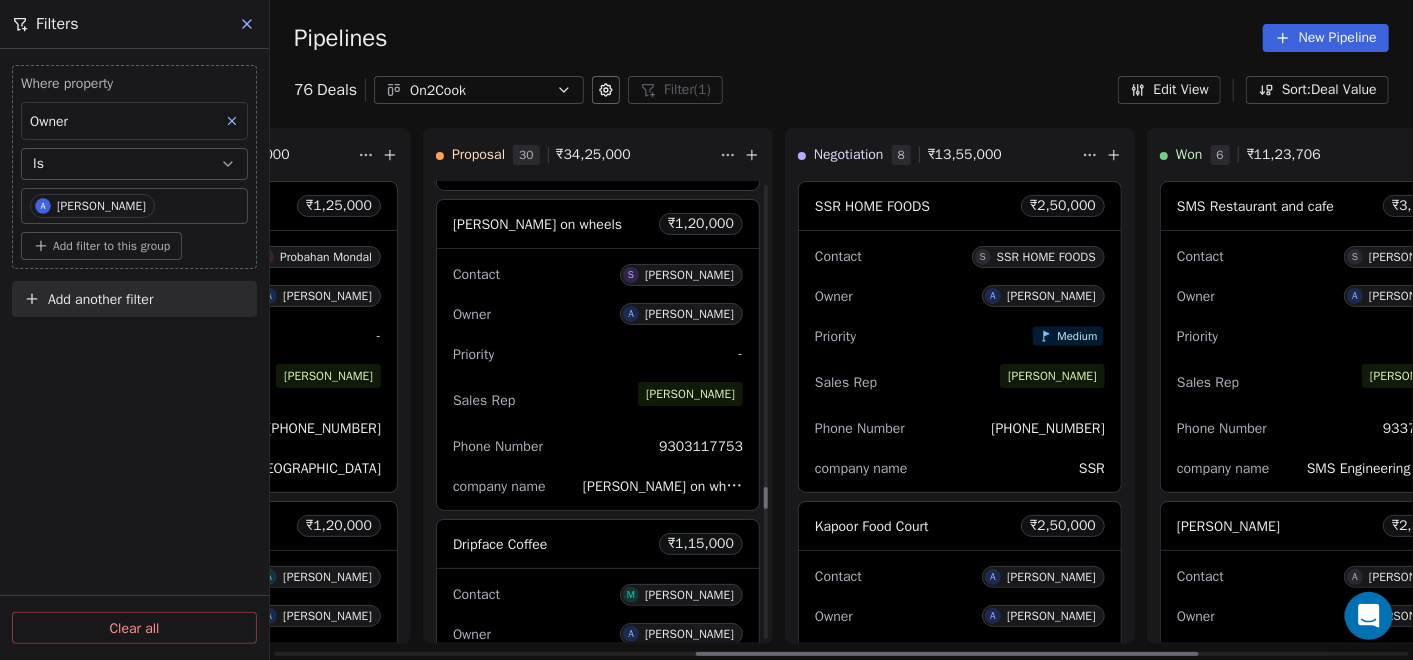 click on "Sales Rep Anmol" at bounding box center [598, 400] 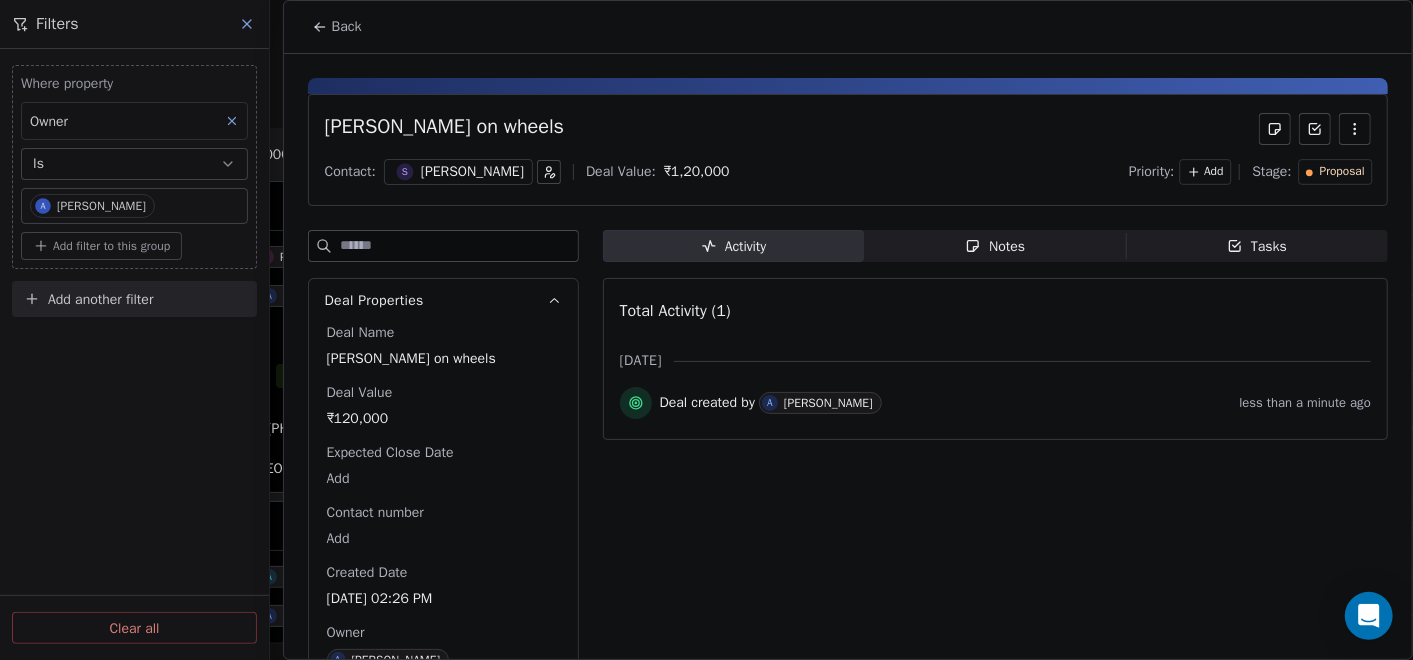 click on "Add" at bounding box center [1213, 172] 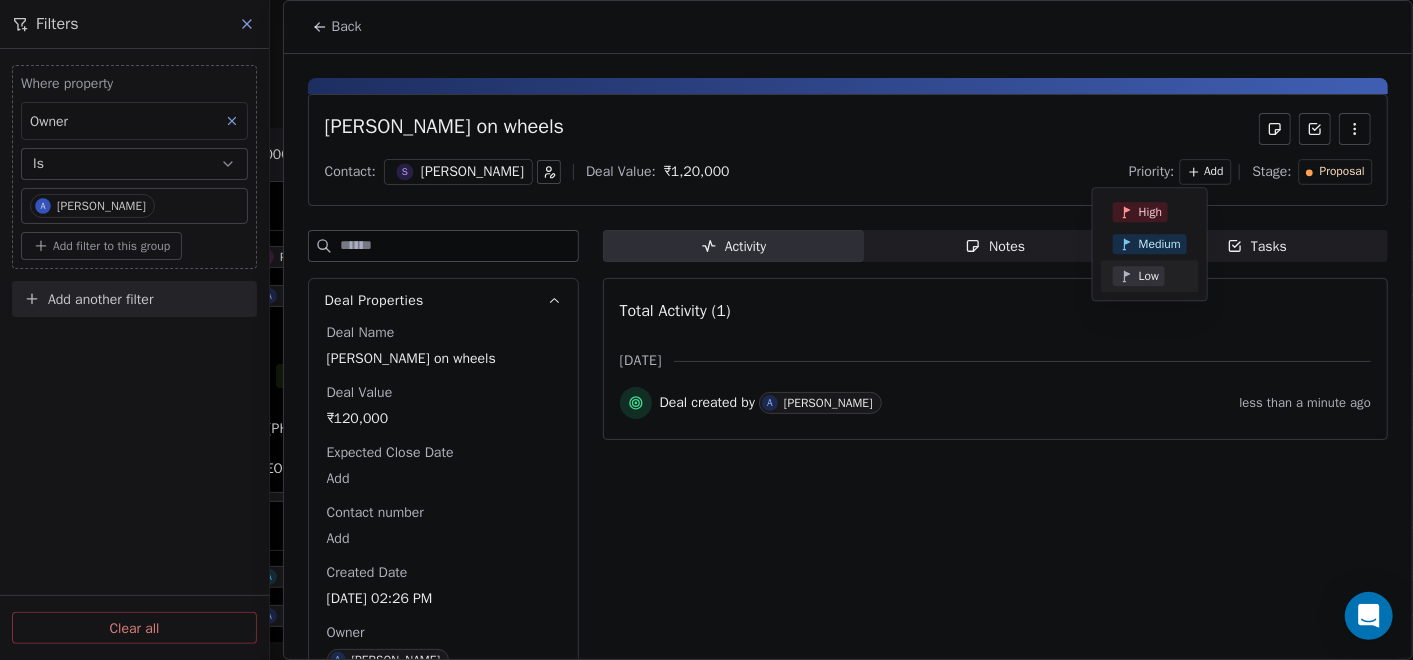 click on "Low" at bounding box center (1149, 276) 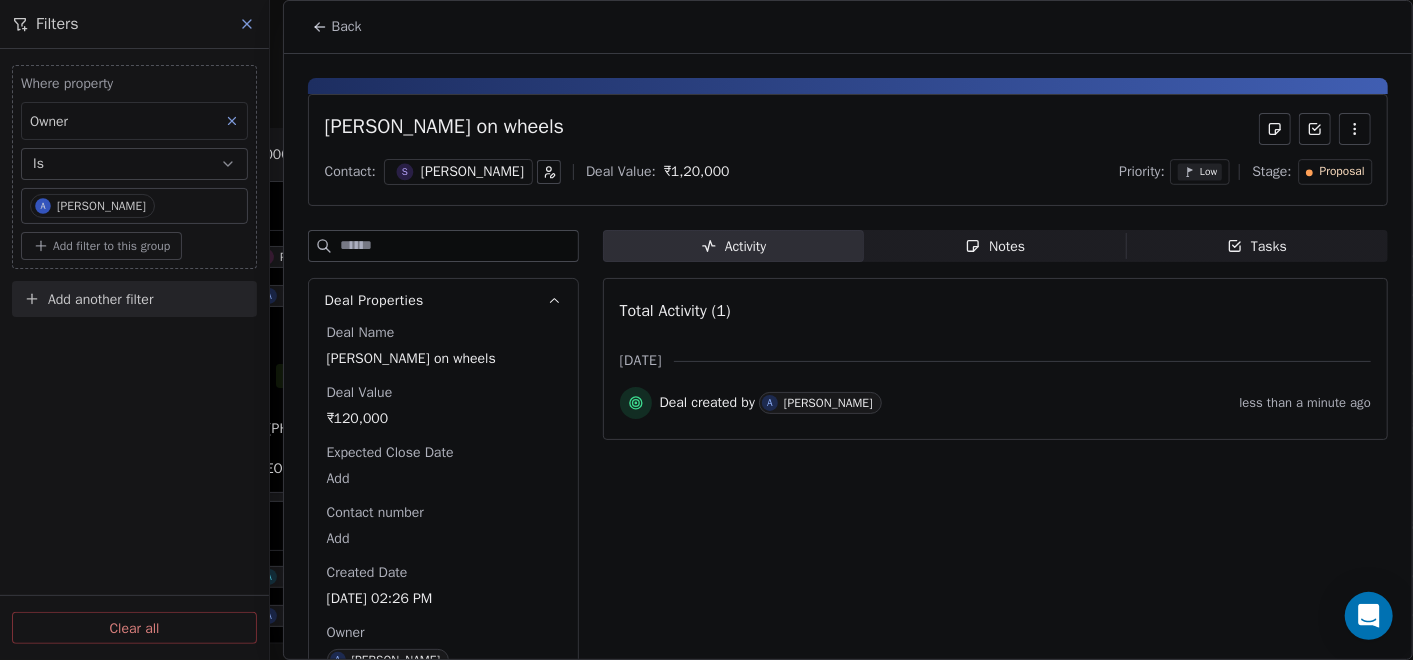 click on "Notes   Notes" at bounding box center (995, 246) 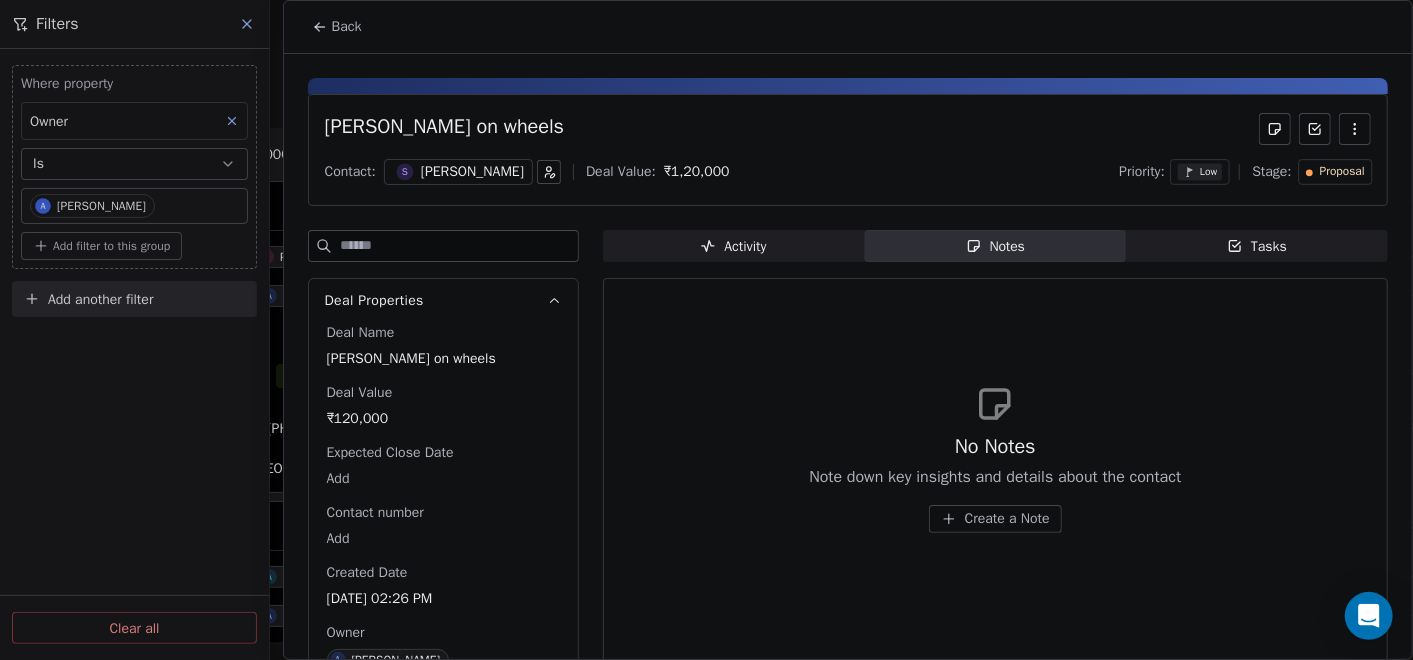 click on "No Notes Note down key insights and details about the contact   Create a Note" at bounding box center (995, 483) 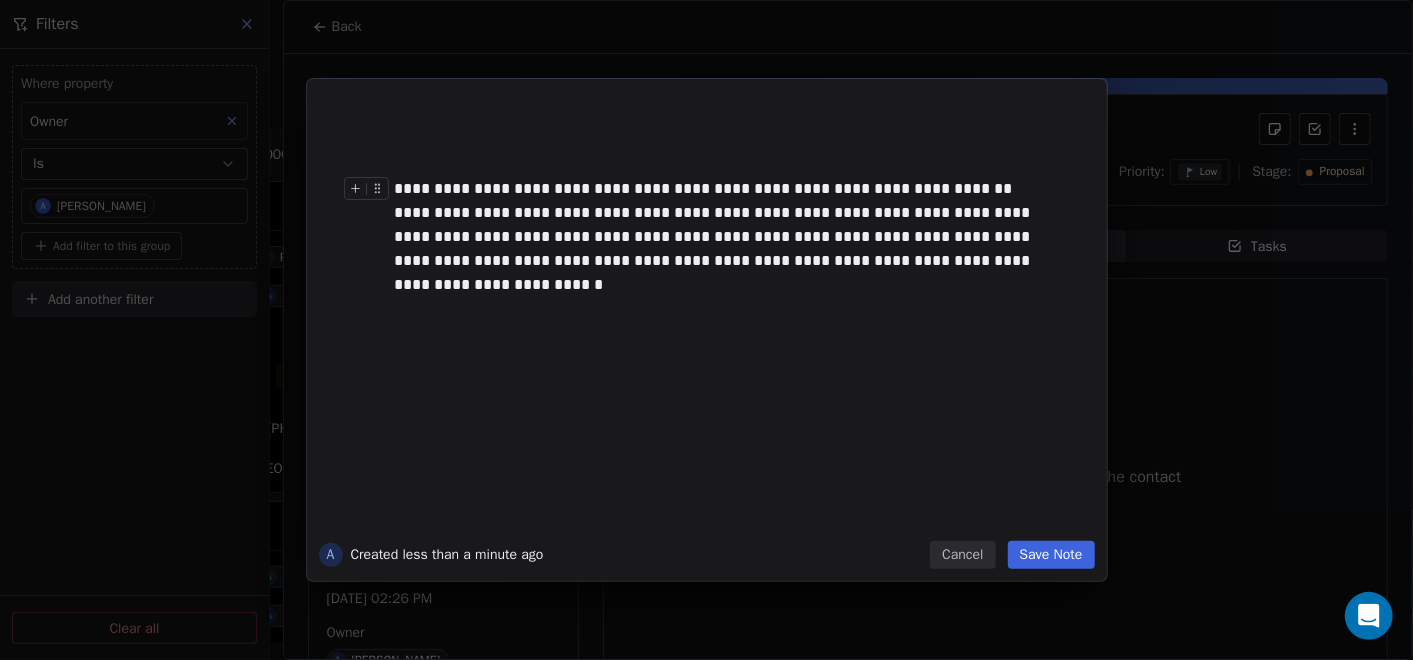click on "**********" at bounding box center [728, 189] 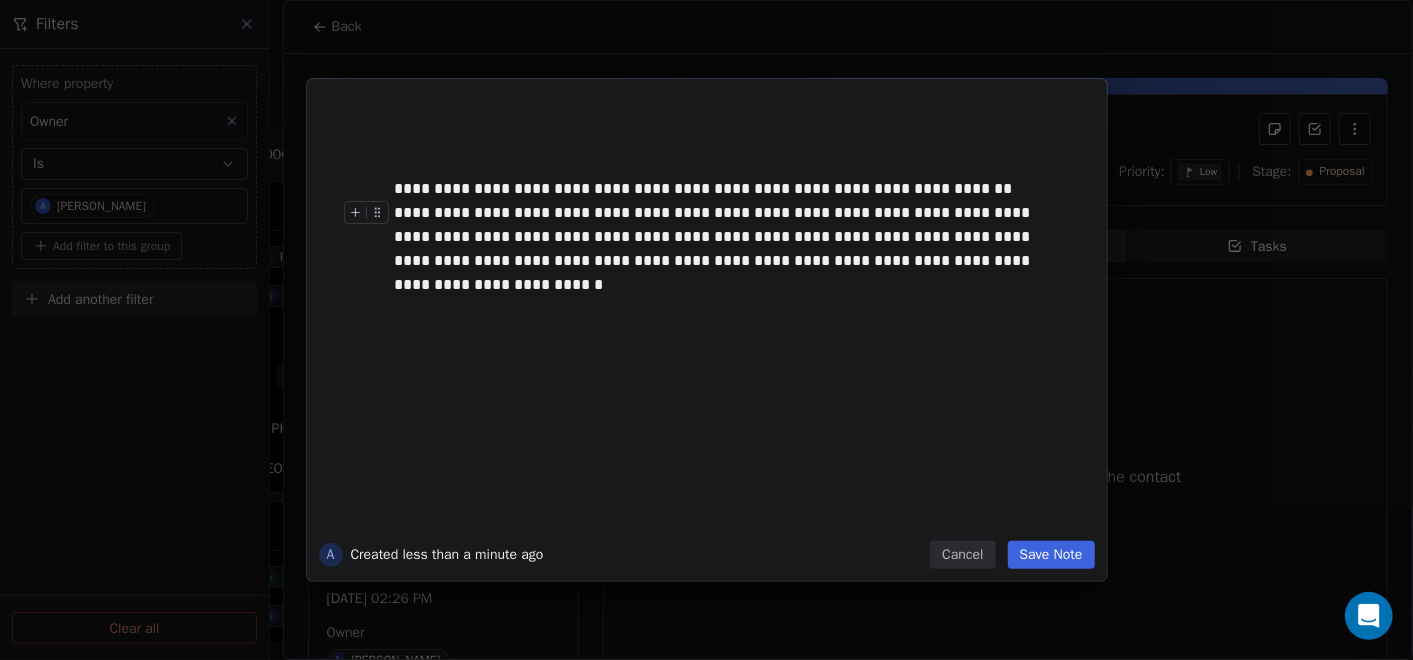 type 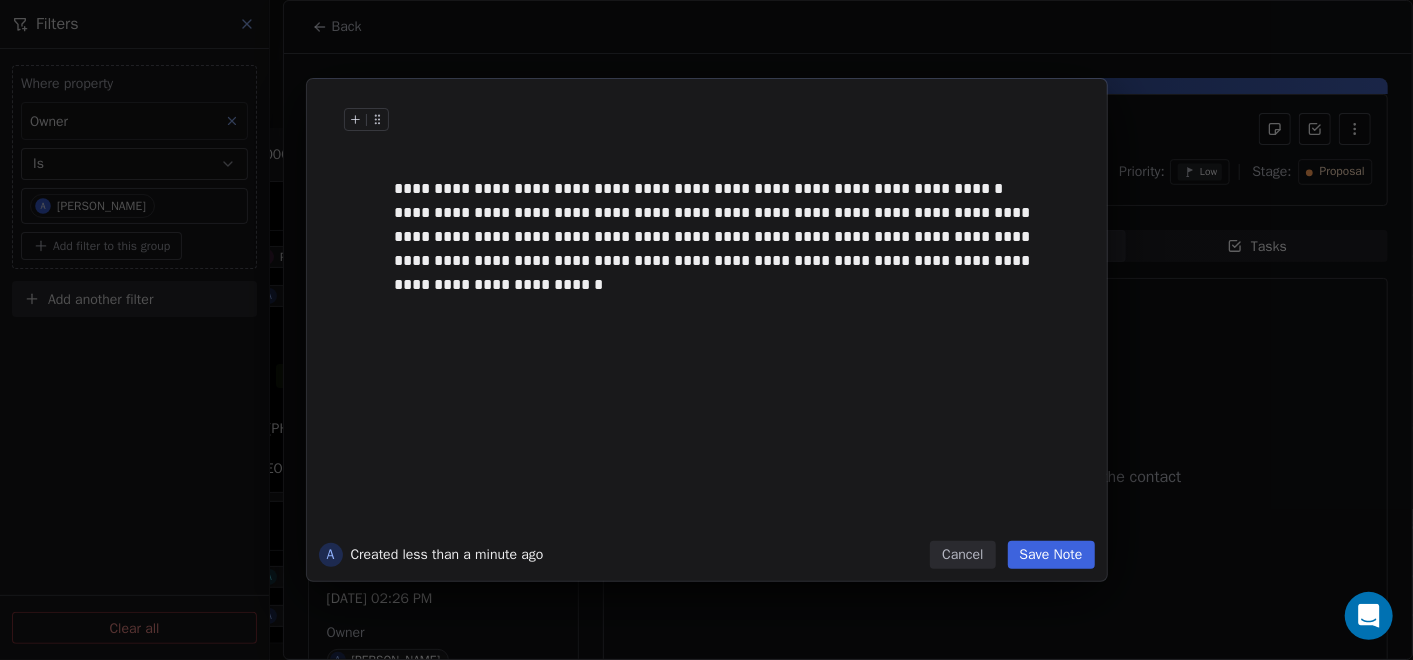 click on "**********" at bounding box center [728, 189] 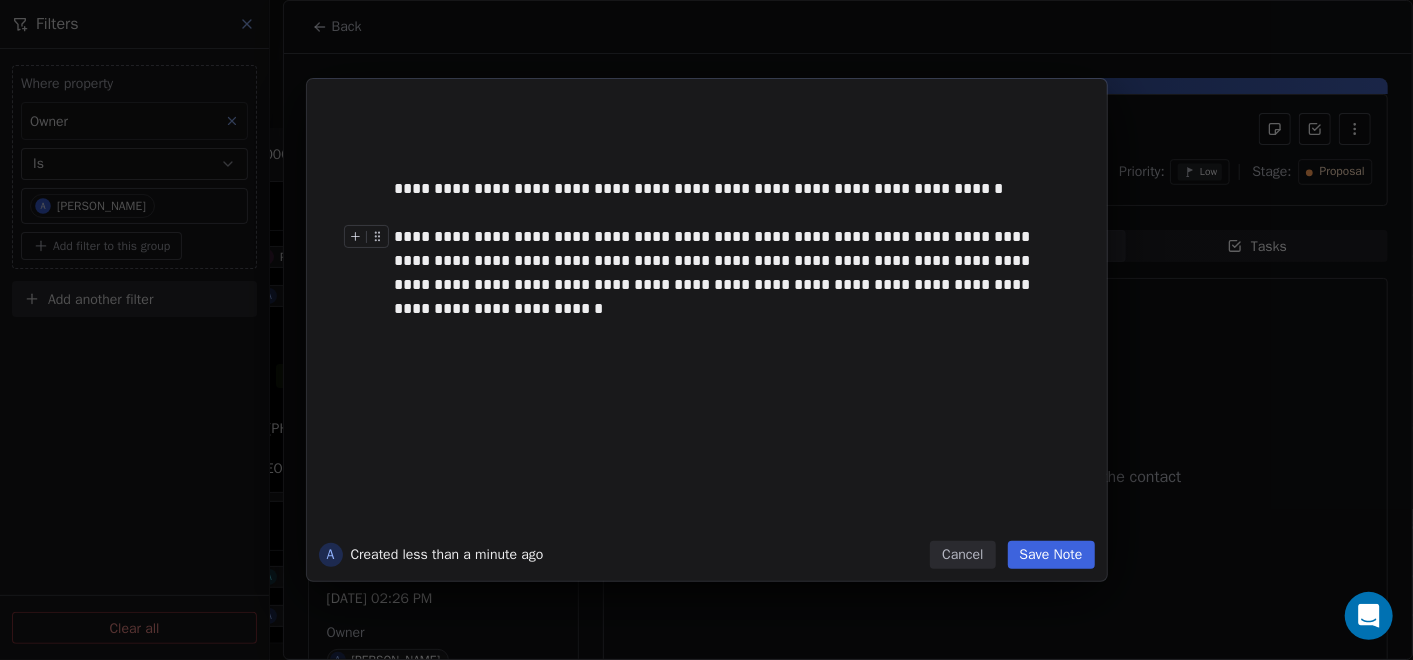 click on "**********" at bounding box center [728, 261] 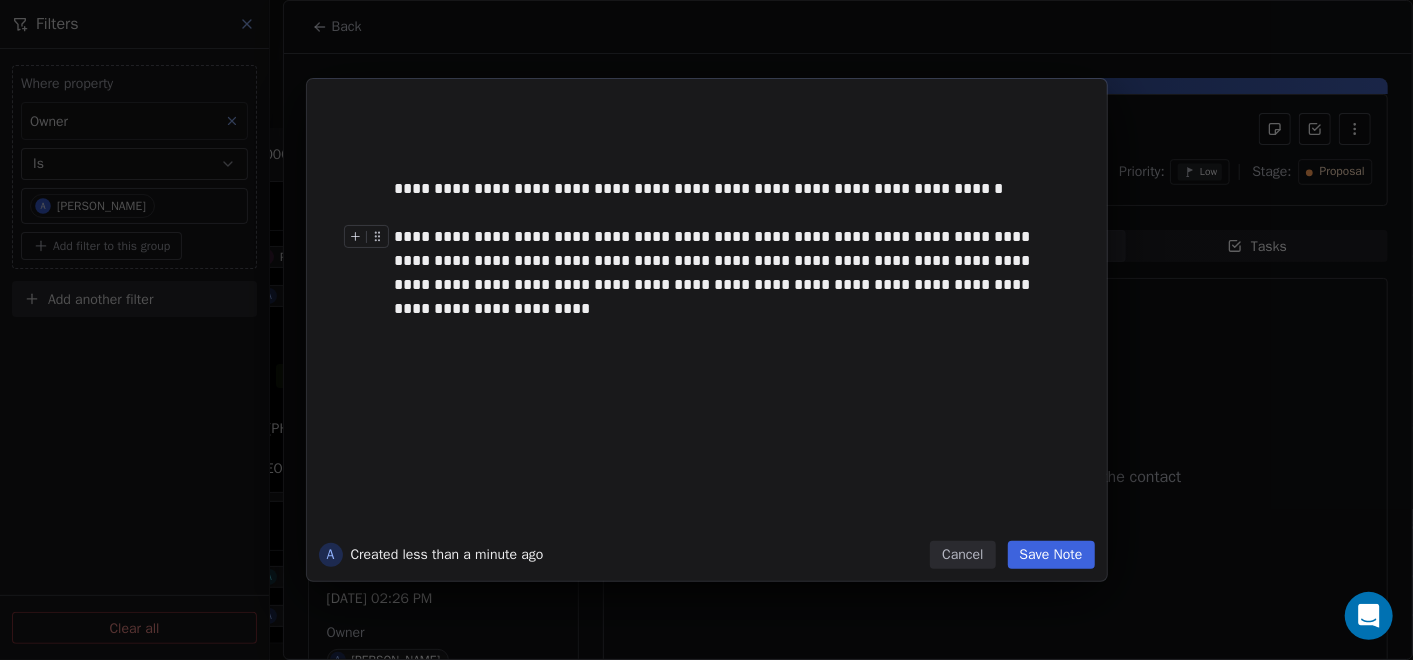 click on "Save Note" at bounding box center (1051, 555) 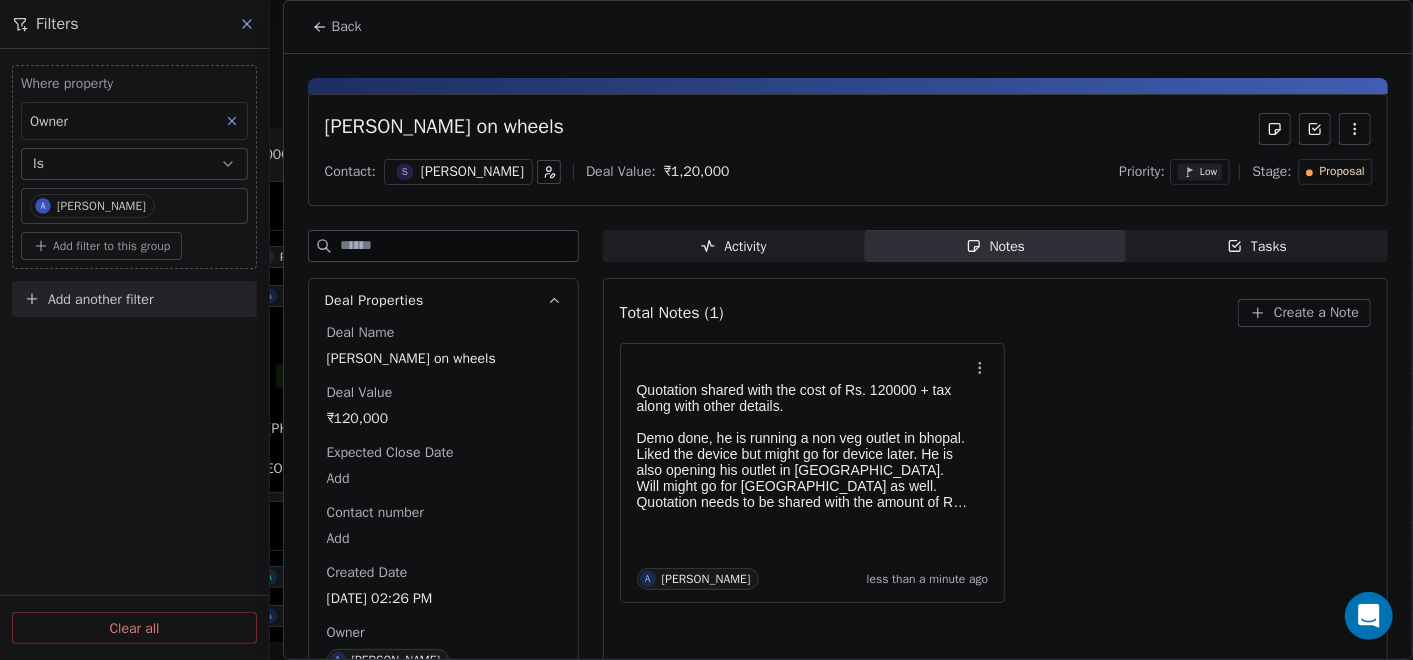 click on "Back" at bounding box center (337, 27) 